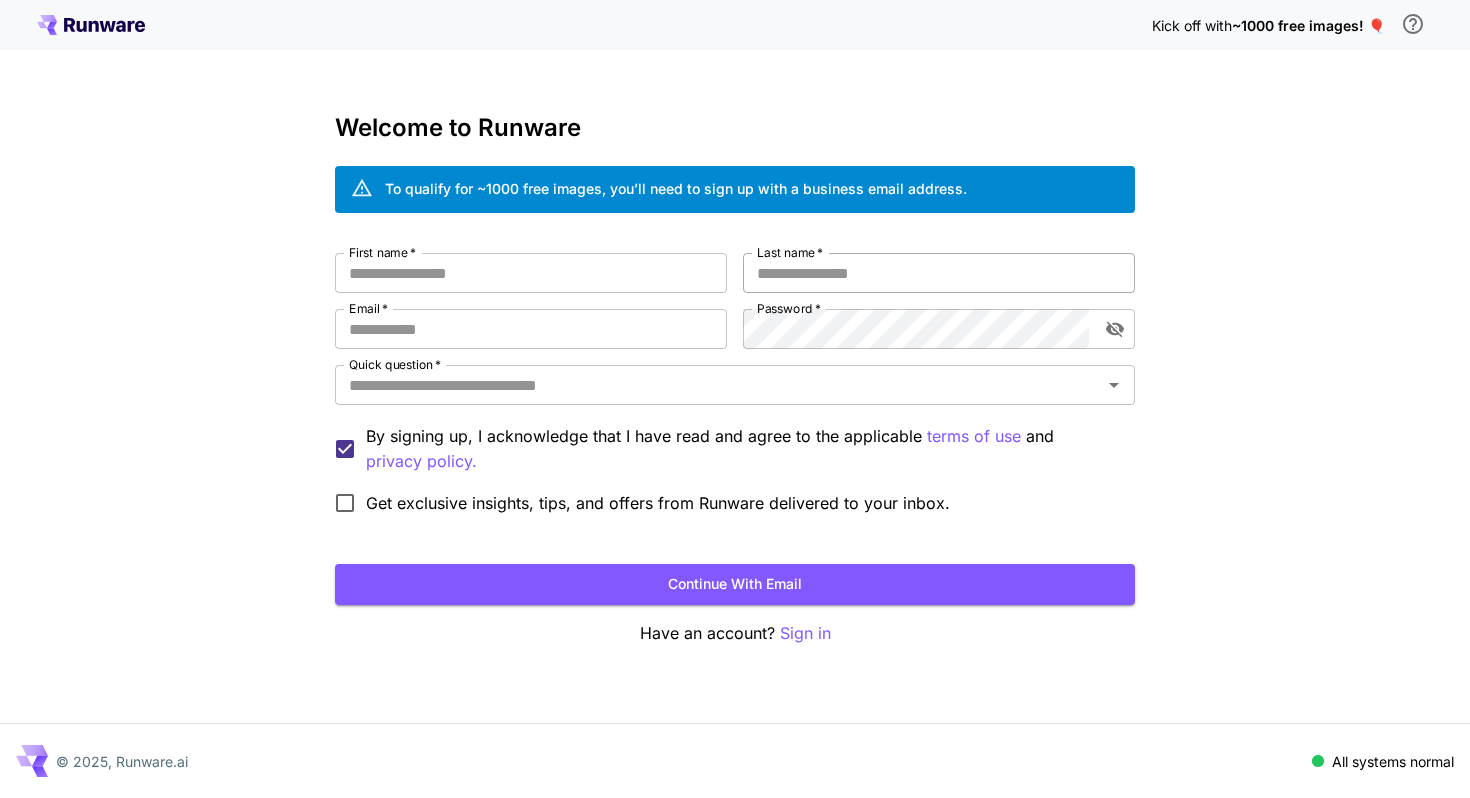 scroll, scrollTop: 0, scrollLeft: 0, axis: both 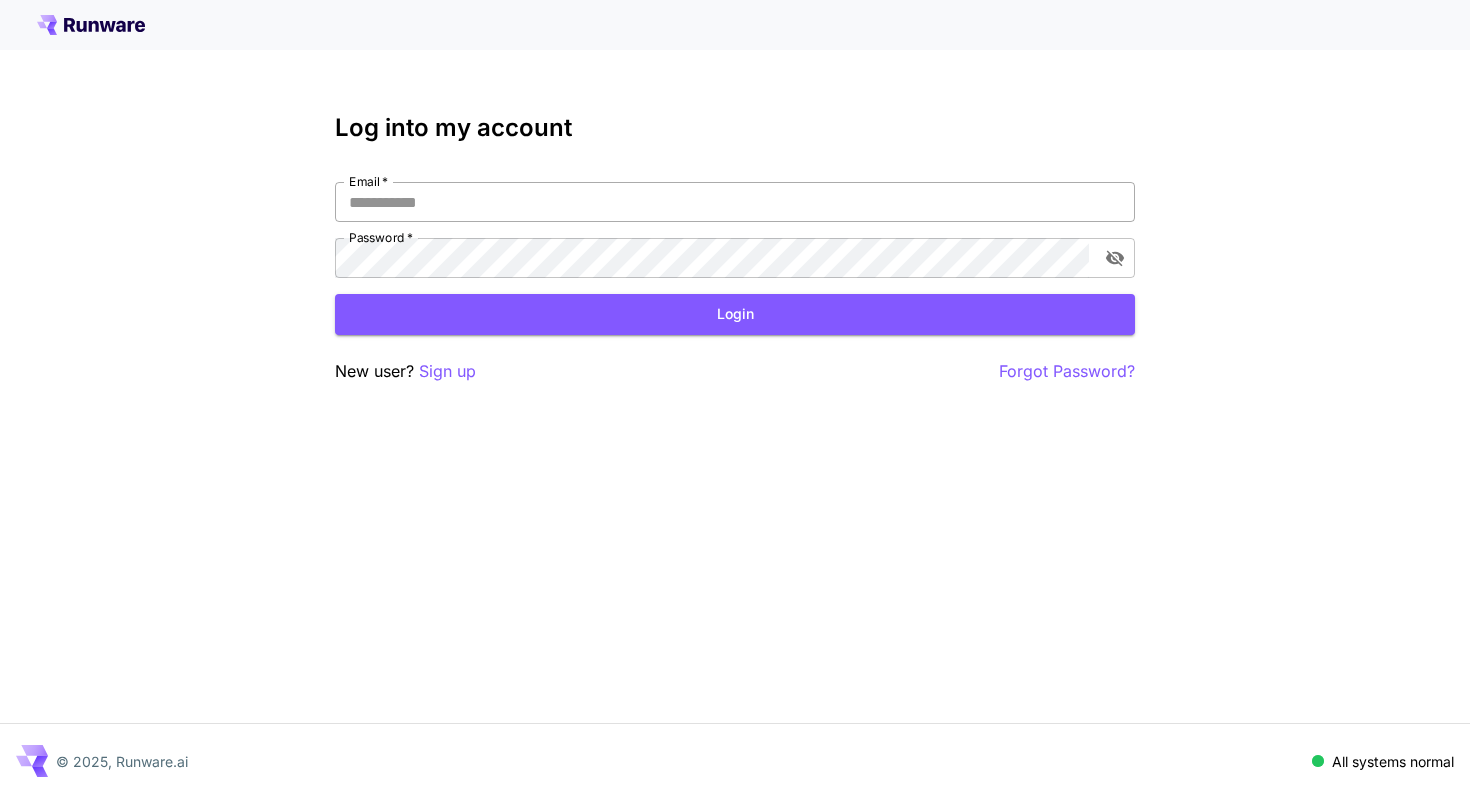 click on "Email   *" at bounding box center [735, 202] 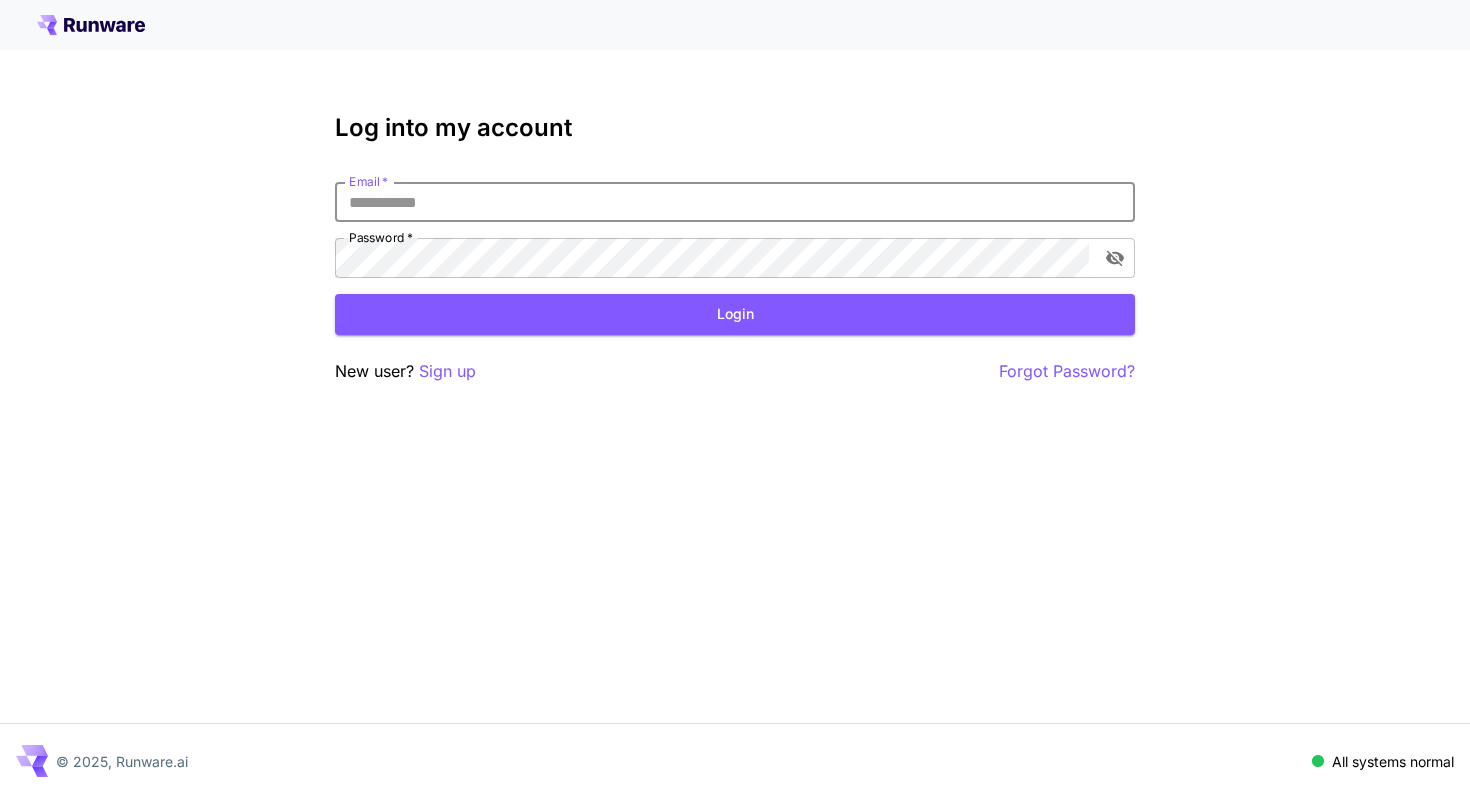 click on "Email   *" at bounding box center [735, 202] 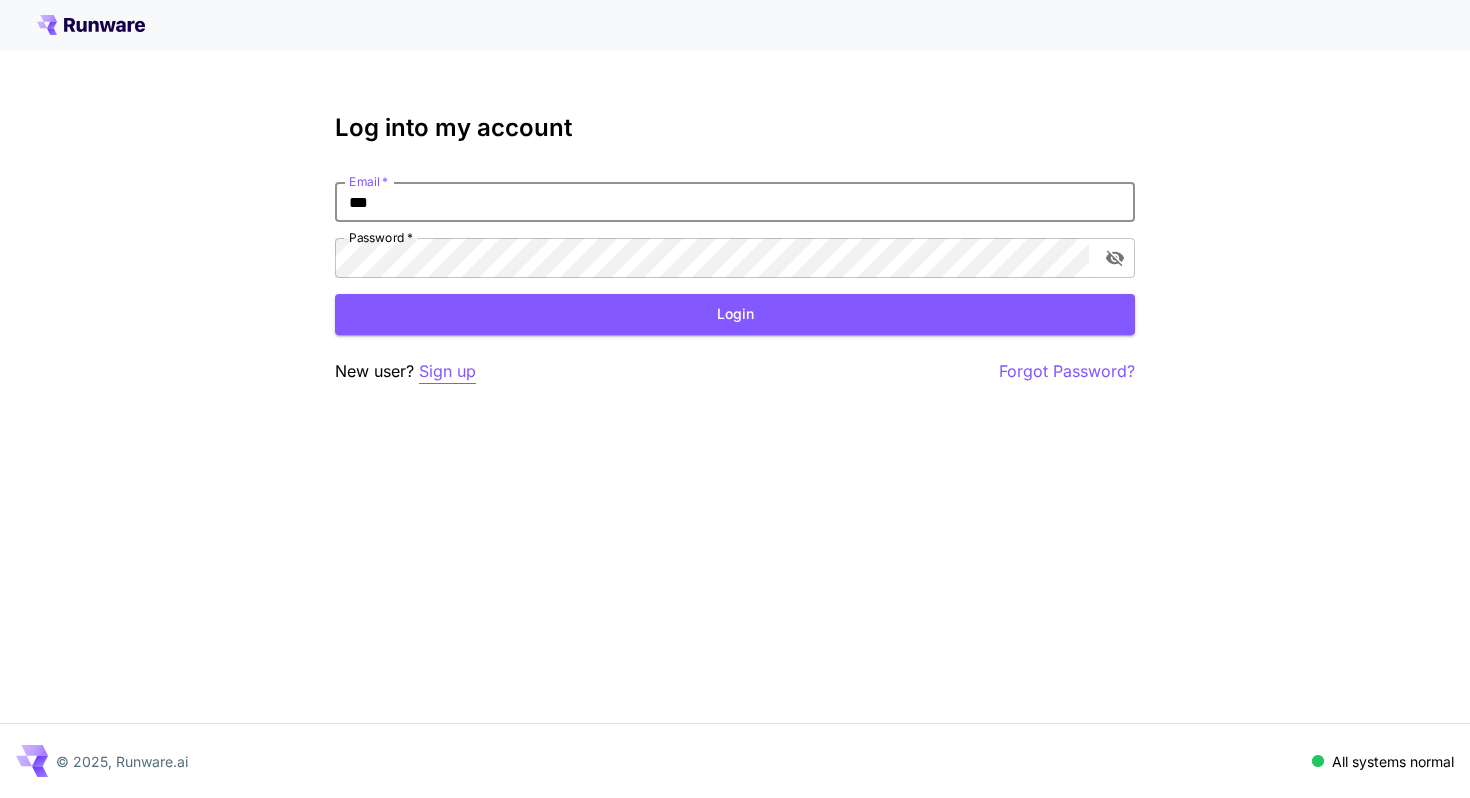 type on "***" 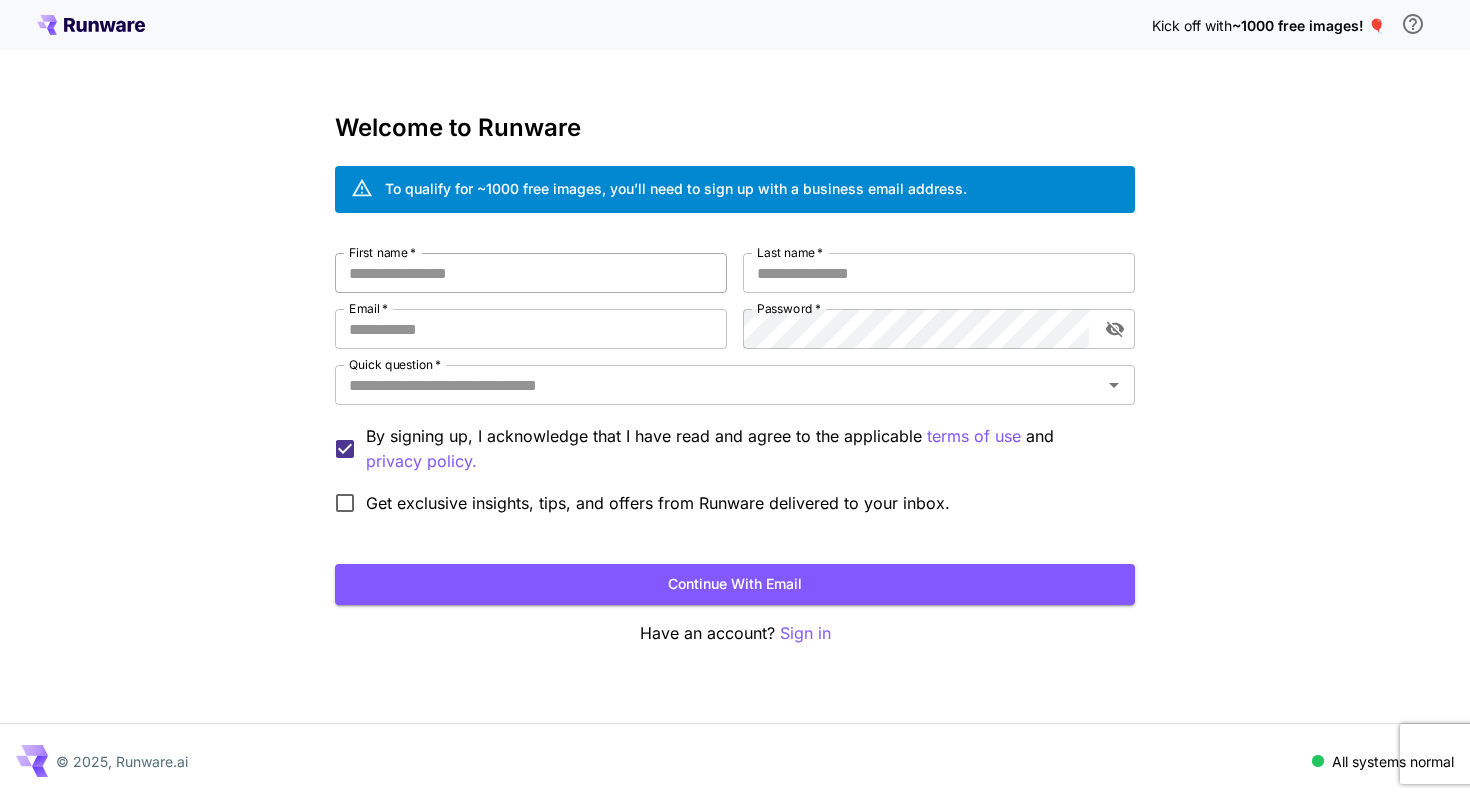 click on "First name   *" at bounding box center (531, 273) 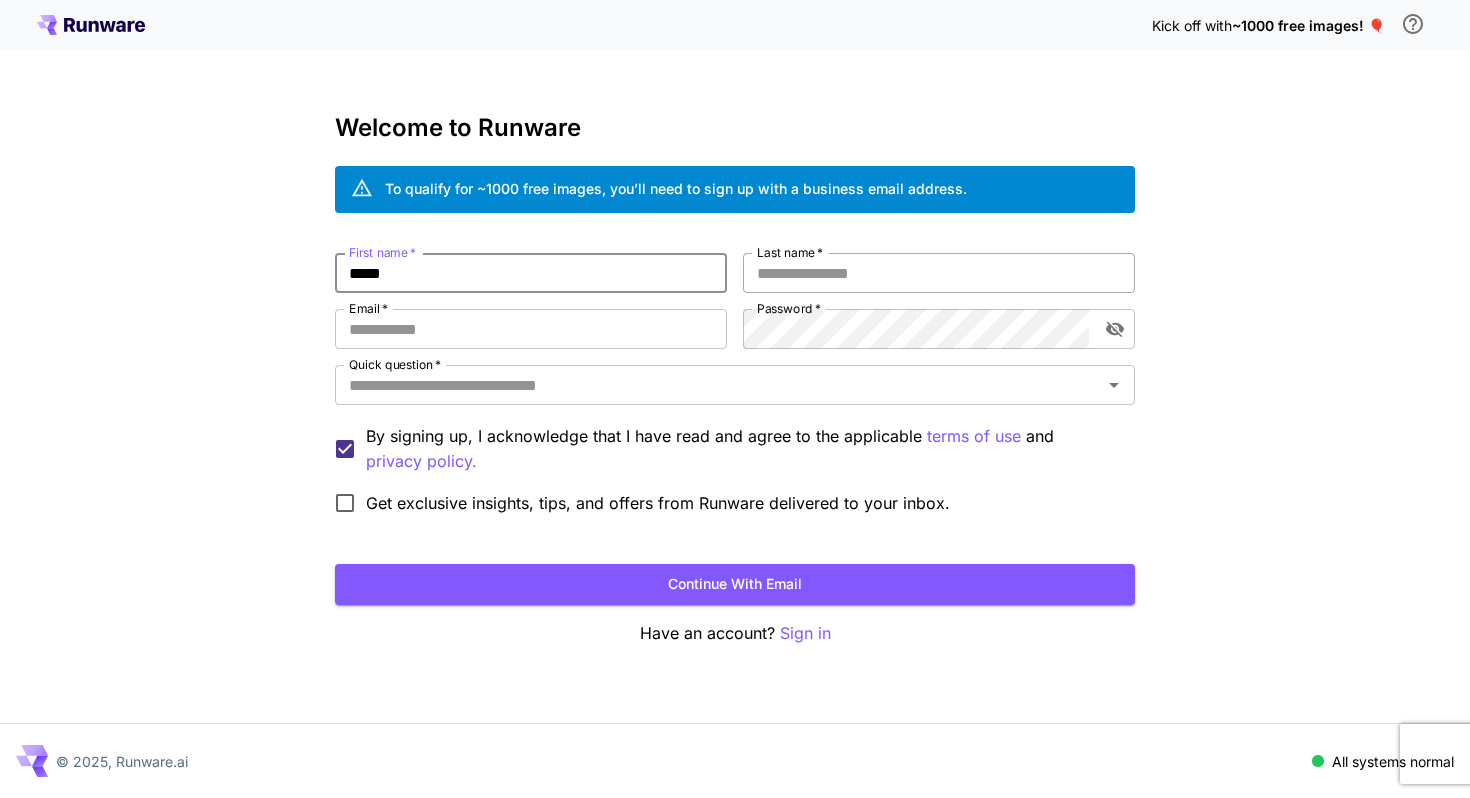 type on "*****" 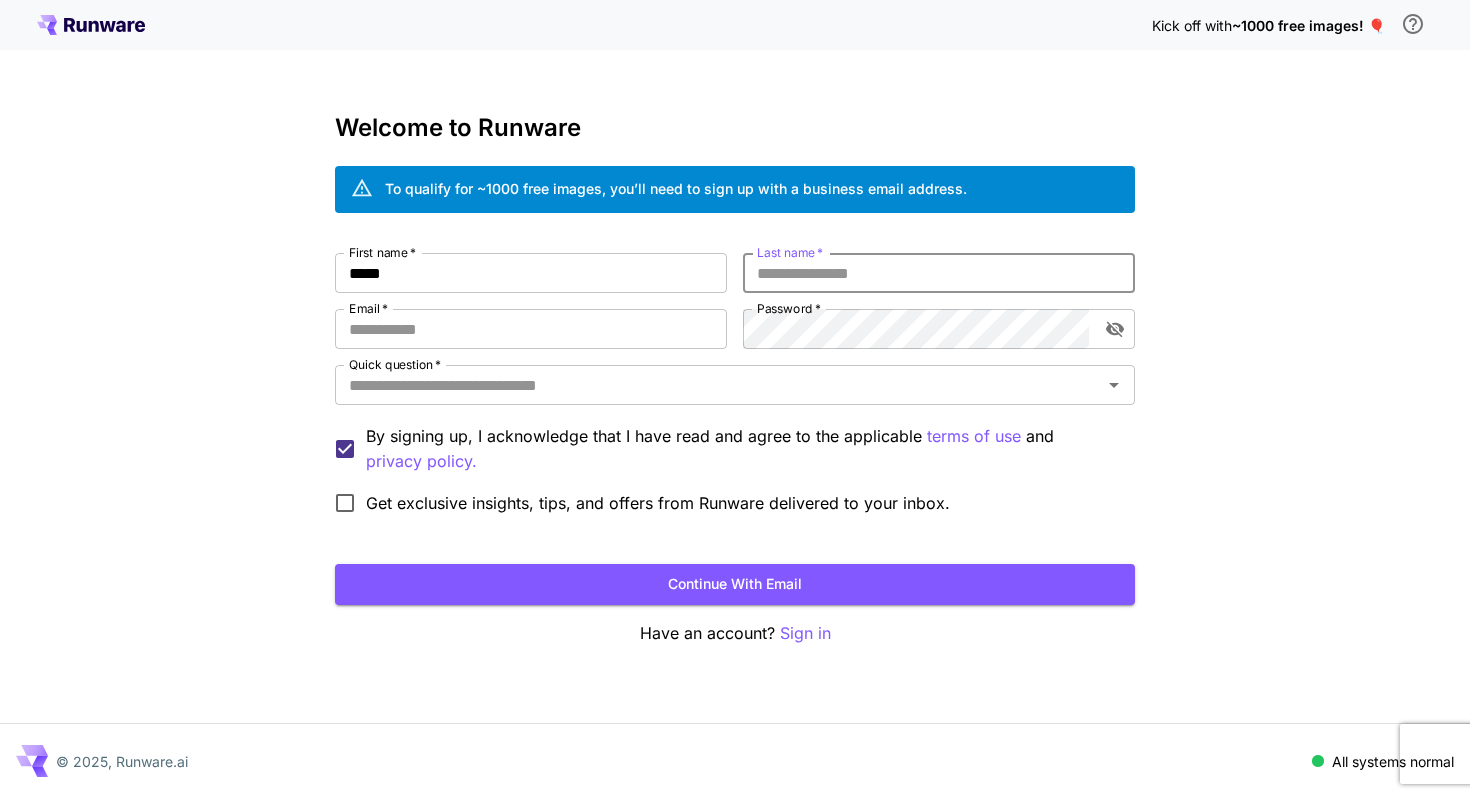 click on "Last name   *" at bounding box center [939, 273] 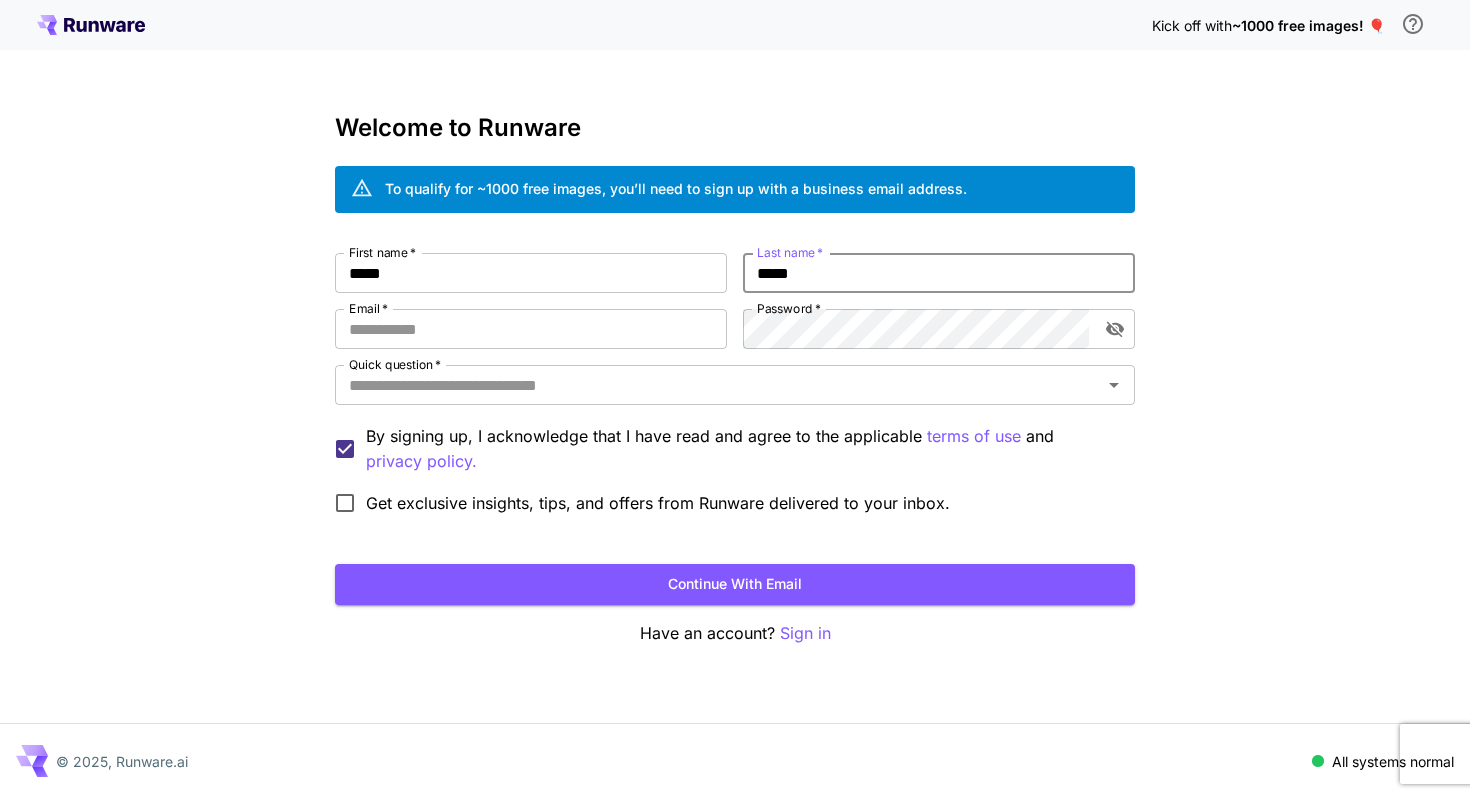 type on "*****" 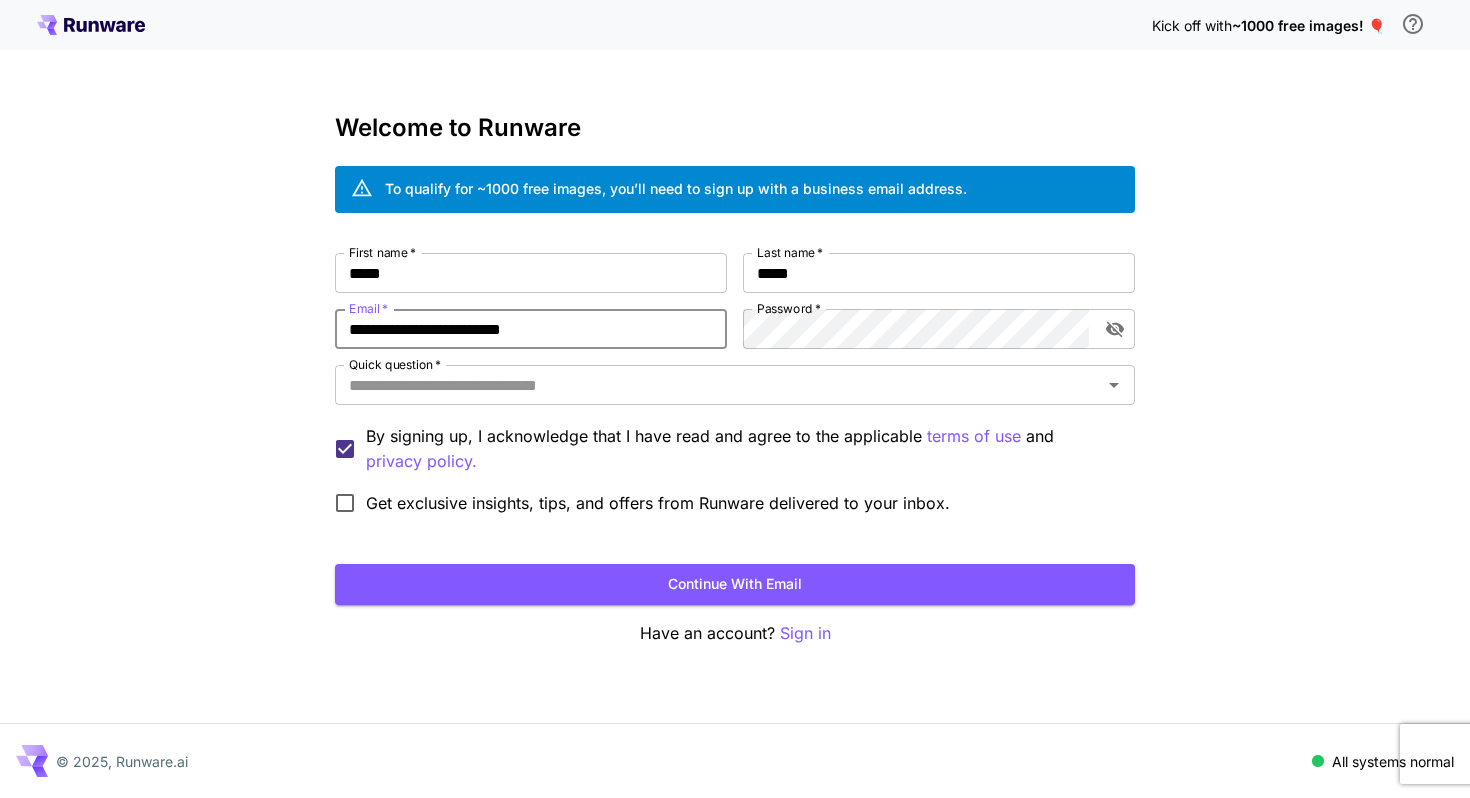 type on "**********" 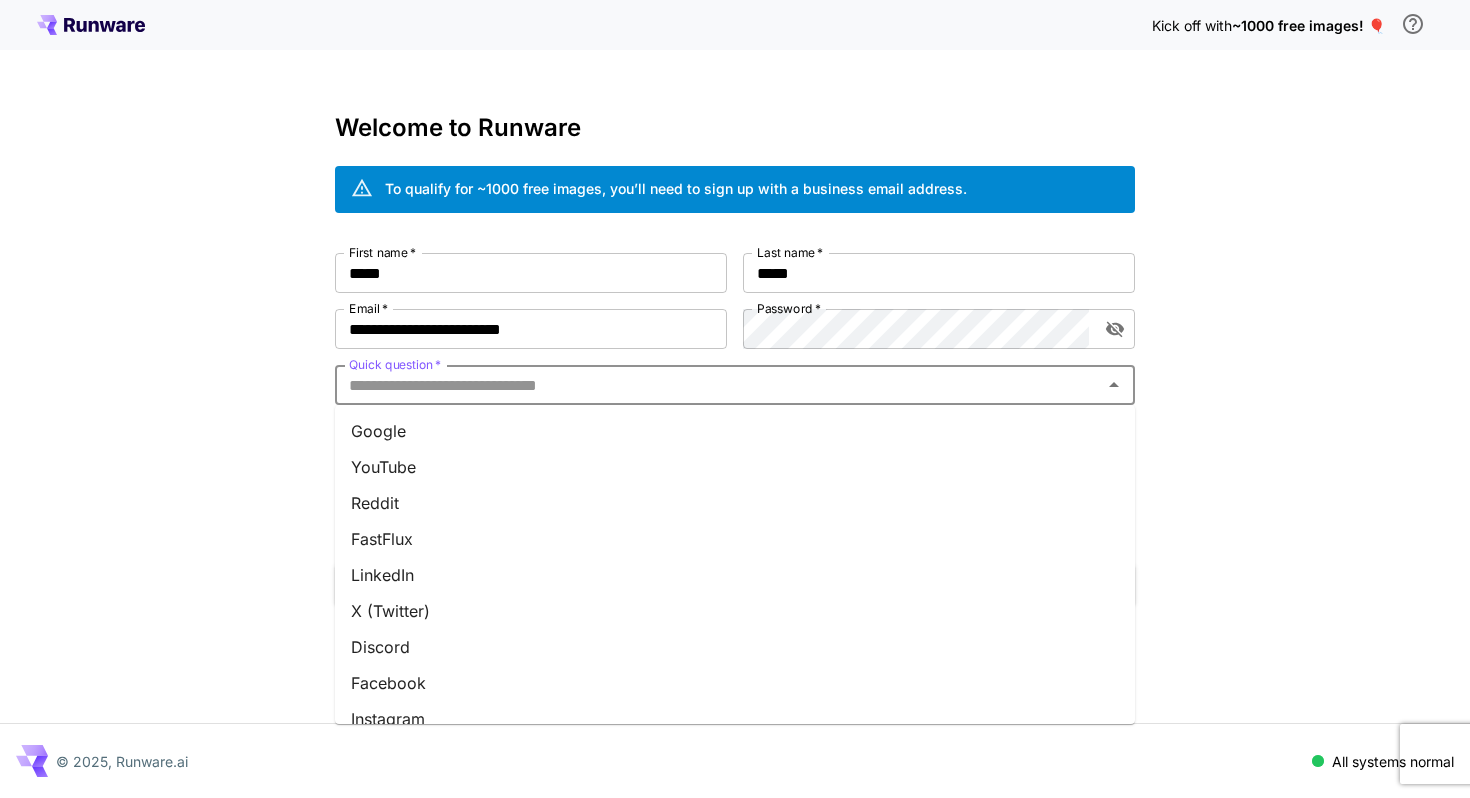 click on "Quick question   *" at bounding box center (718, 385) 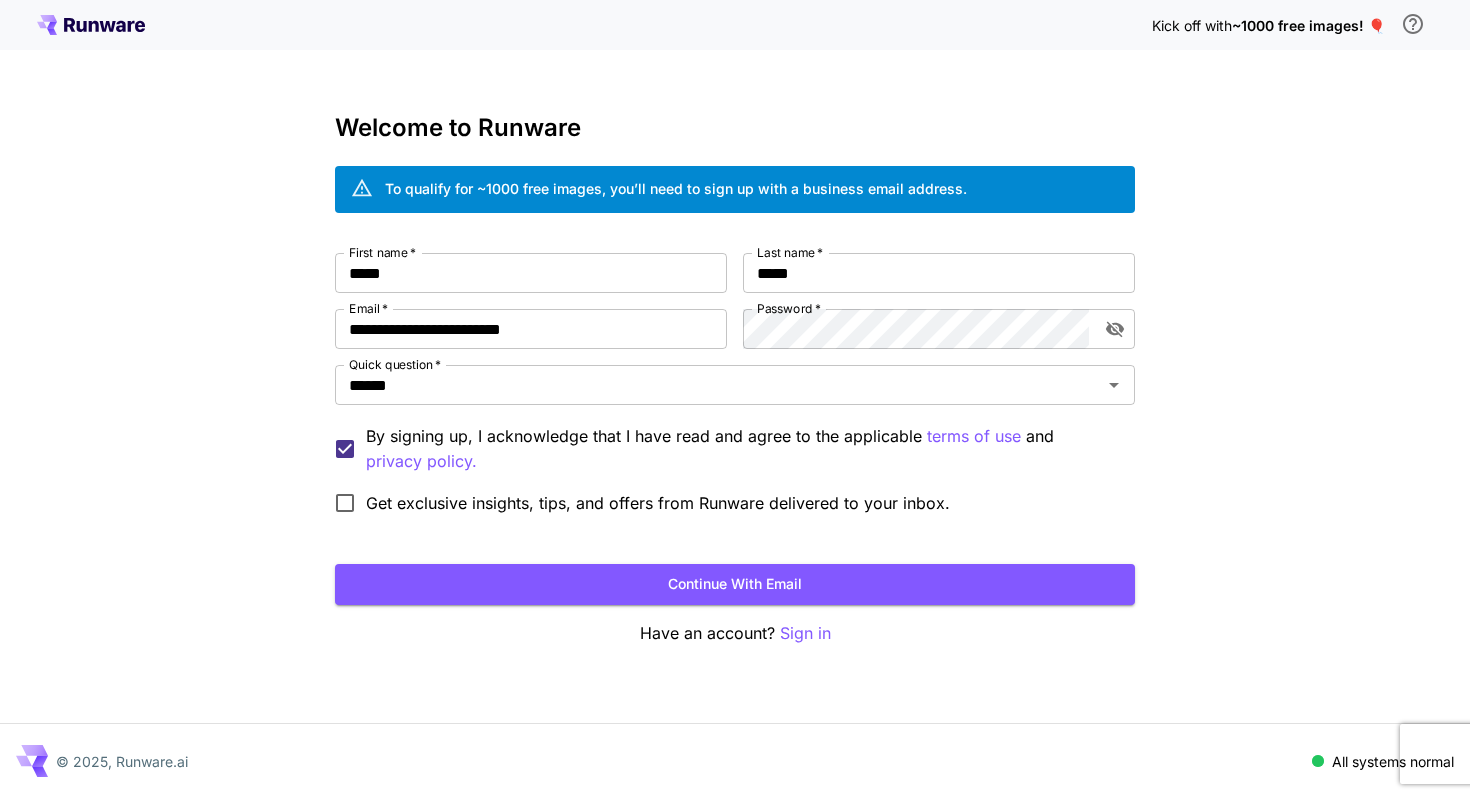 click on "**********" at bounding box center [735, 429] 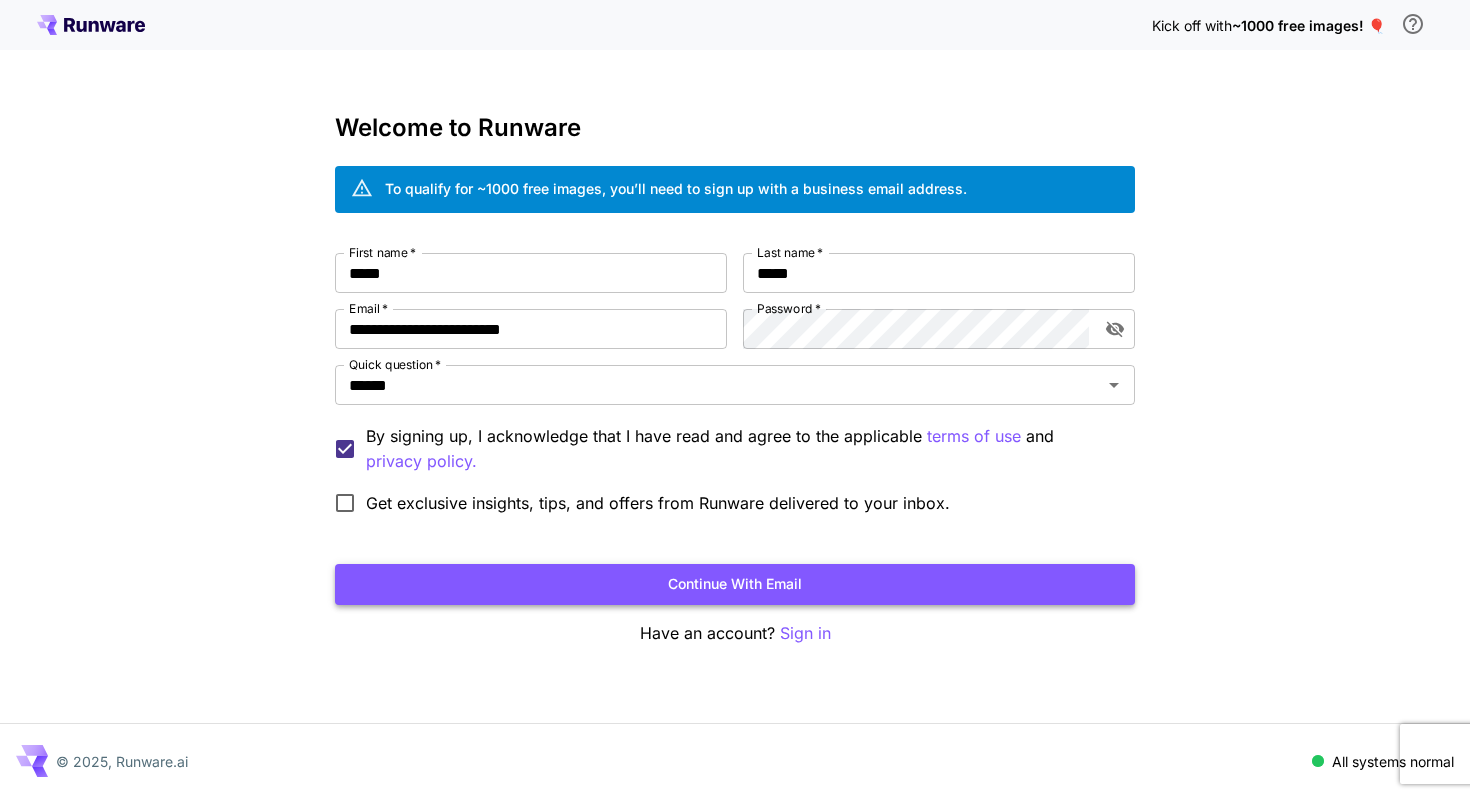 click on "Continue with email" at bounding box center (735, 584) 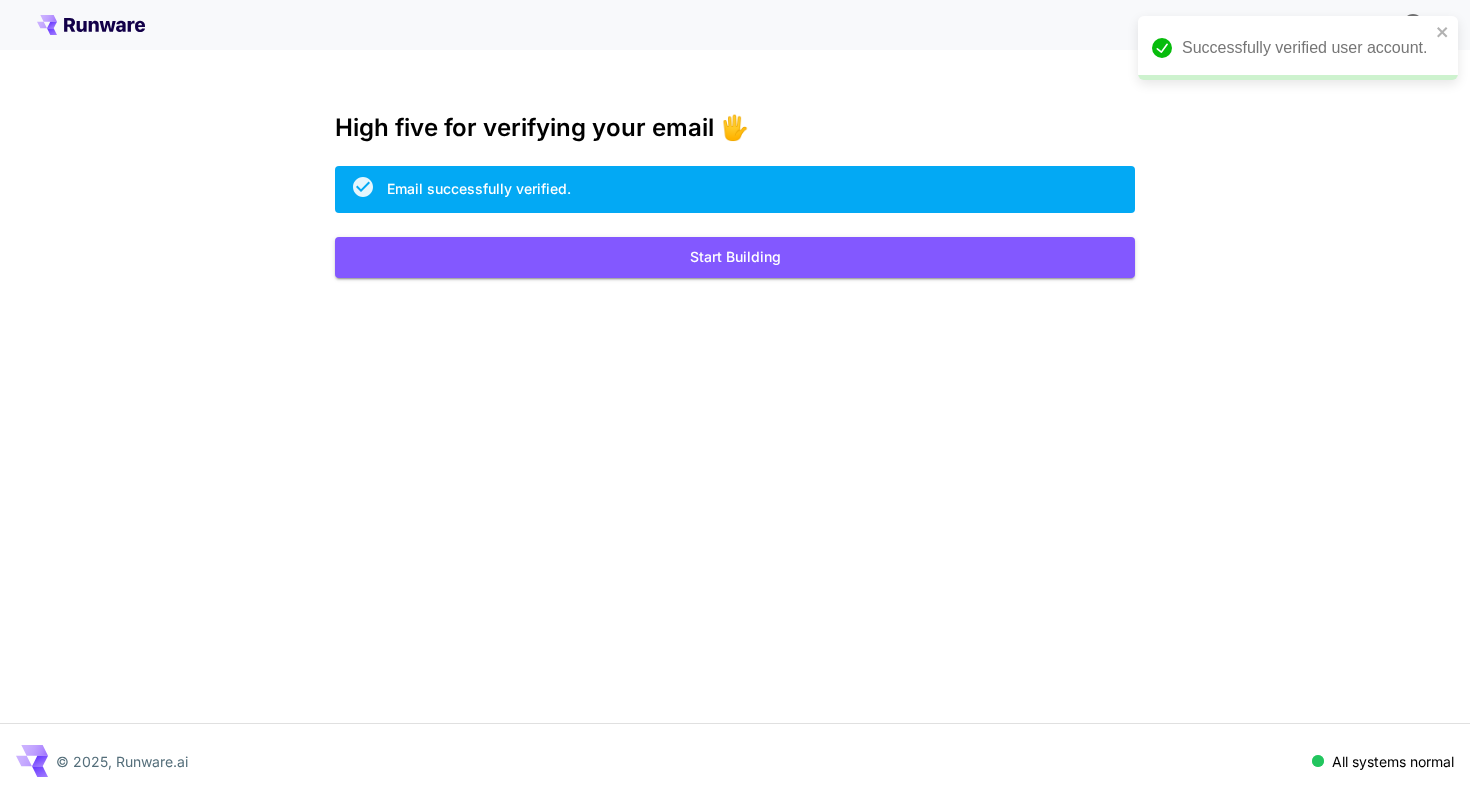 scroll, scrollTop: 0, scrollLeft: 0, axis: both 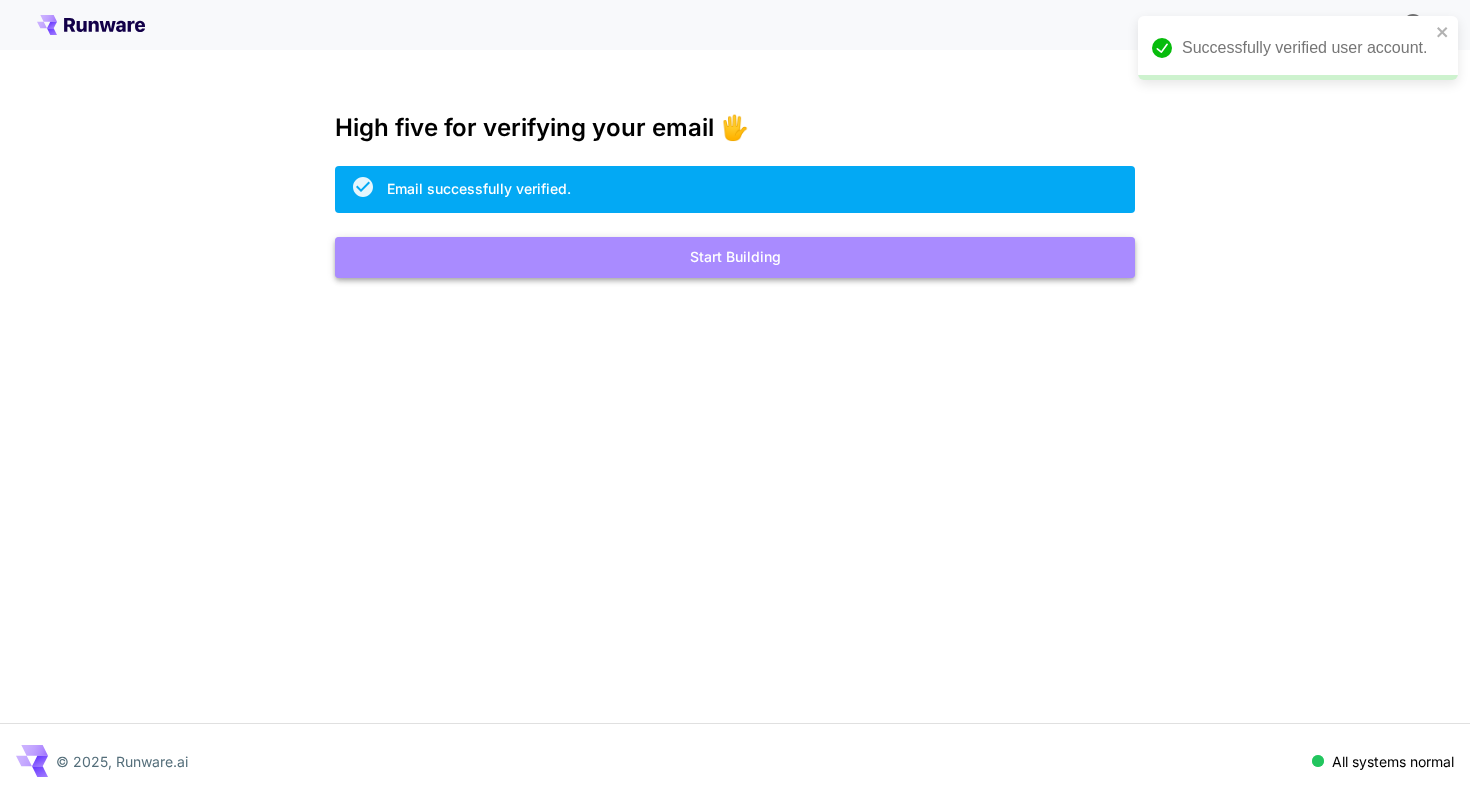 click on "Start Building" at bounding box center [735, 257] 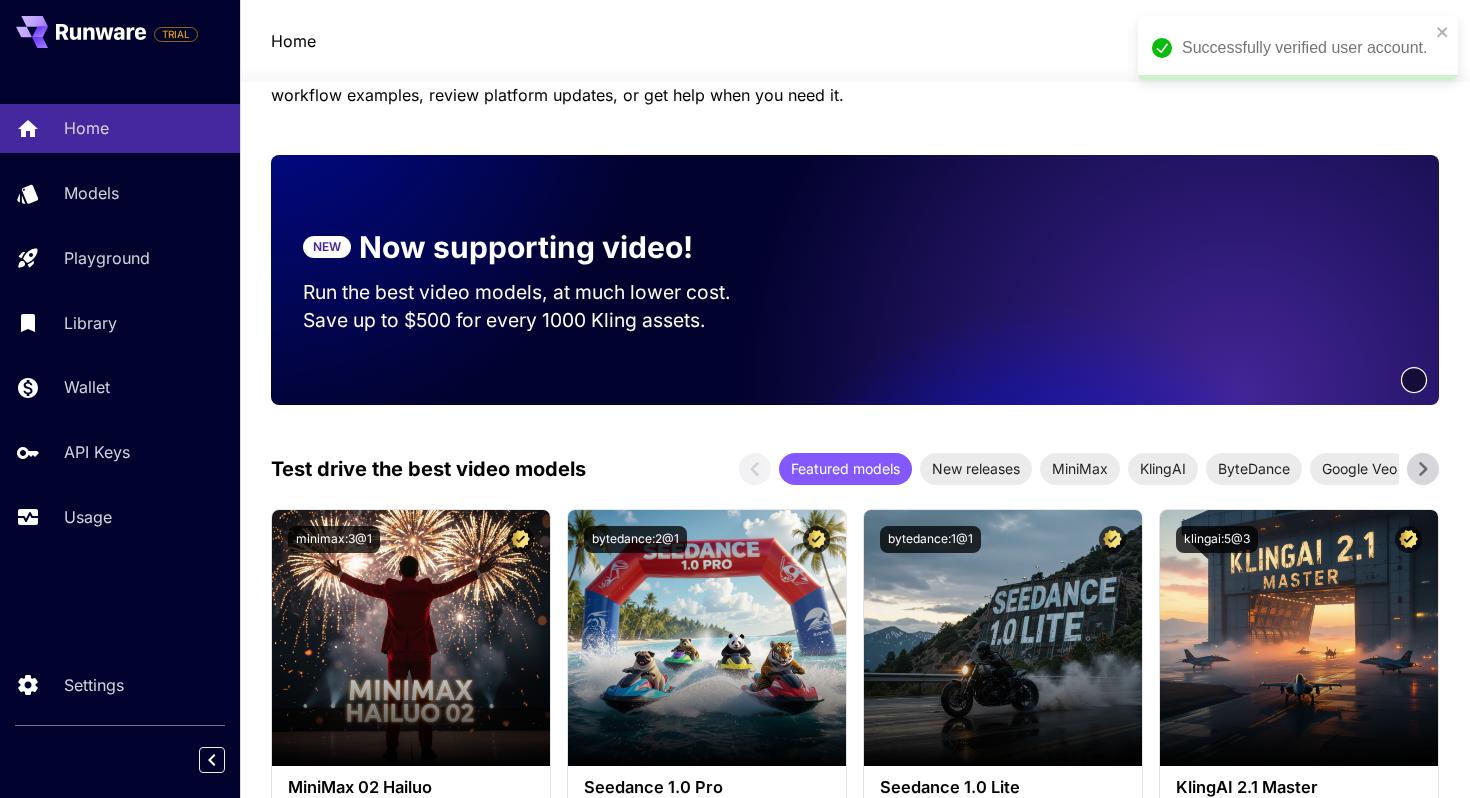 scroll, scrollTop: 0, scrollLeft: 0, axis: both 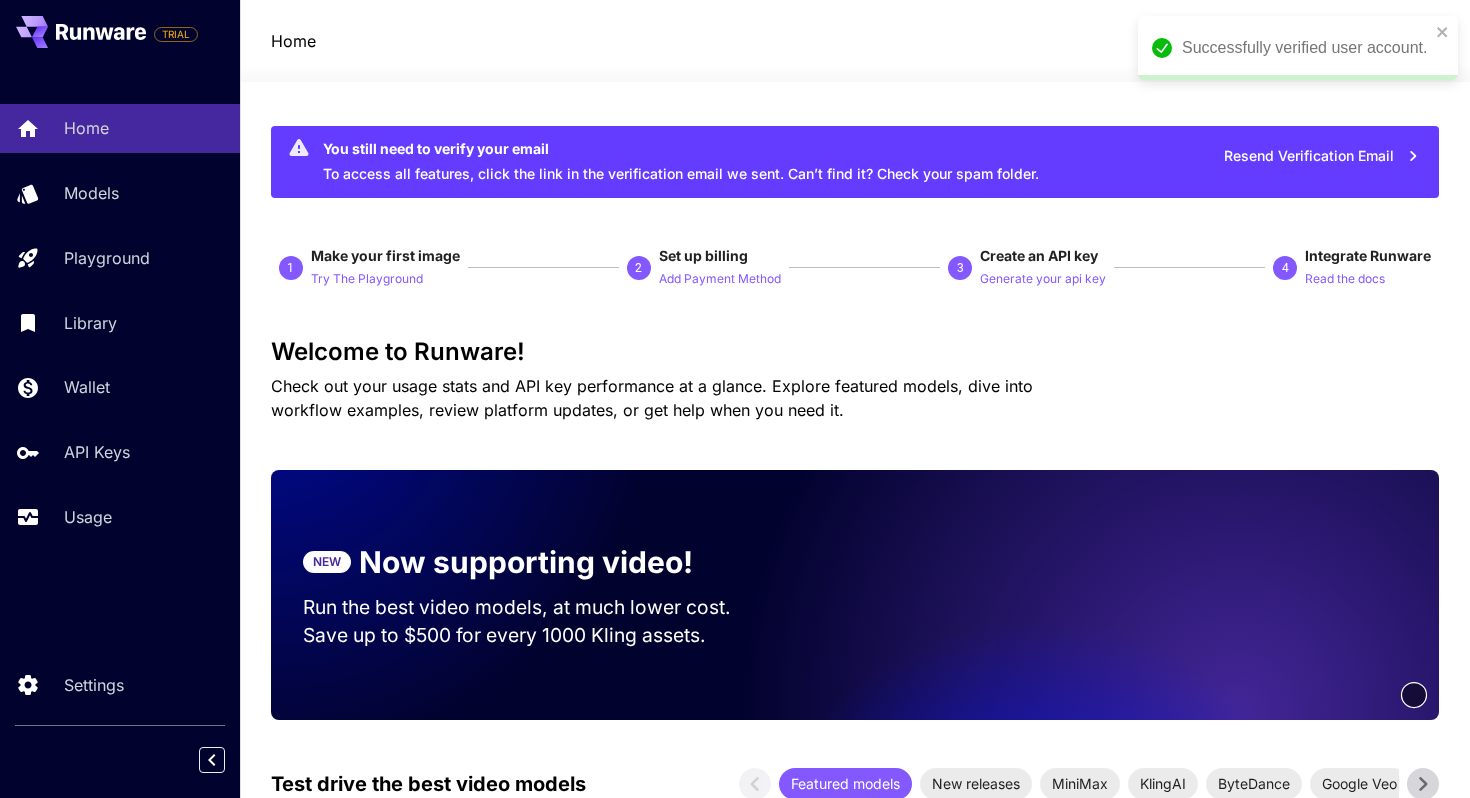 click on "Successfully verified user account." at bounding box center (1298, 48) 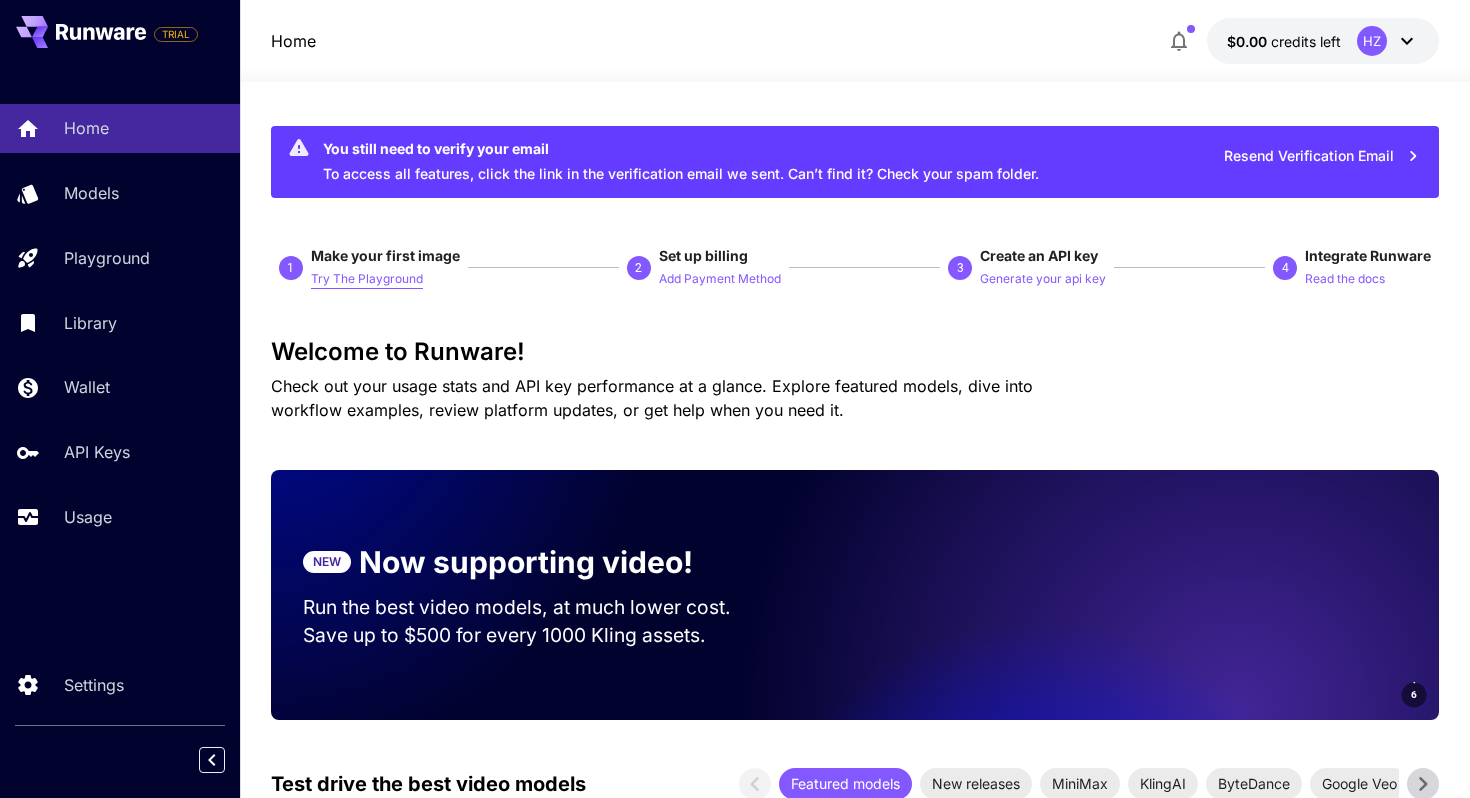 click on "Try The Playground" at bounding box center [367, 279] 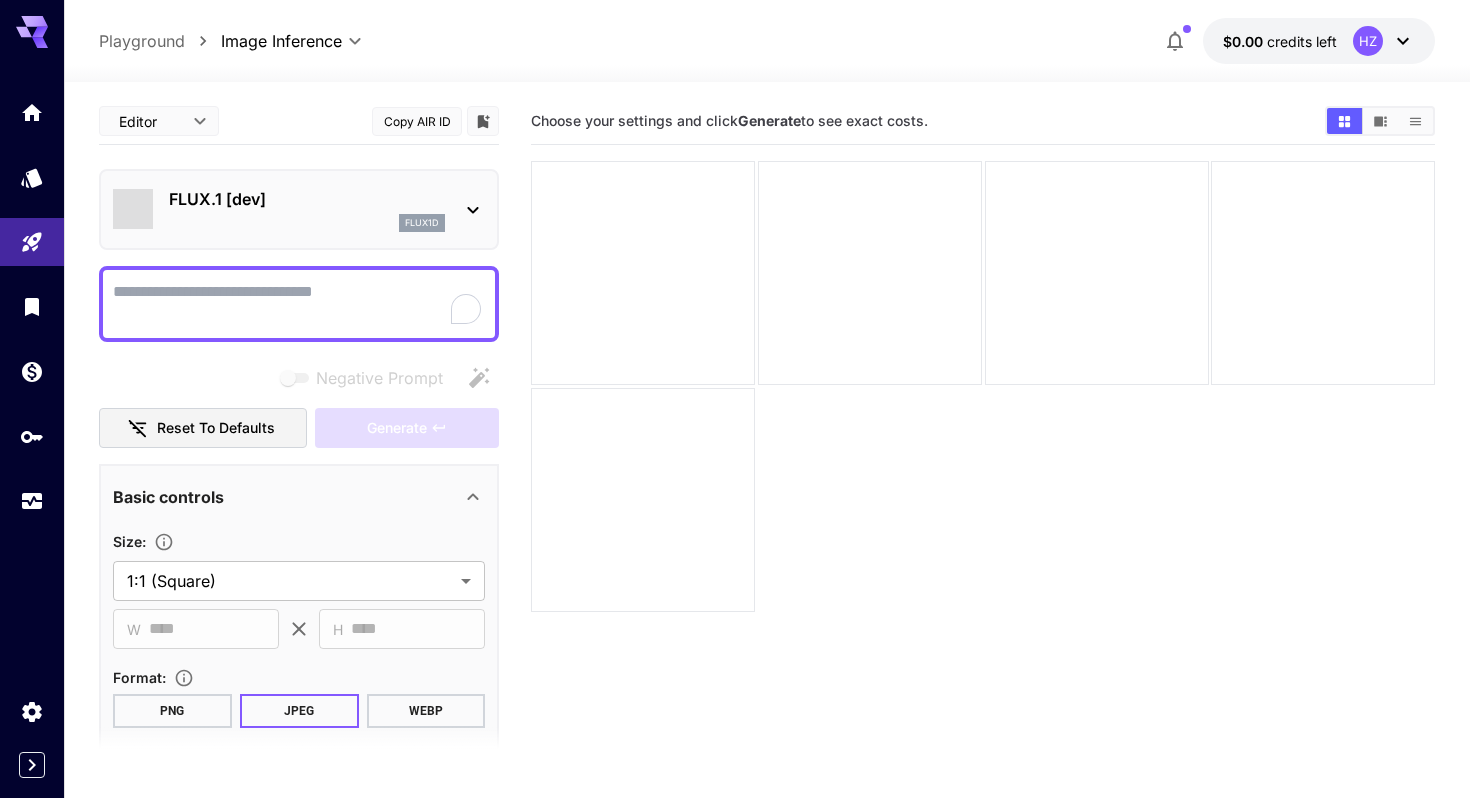 click 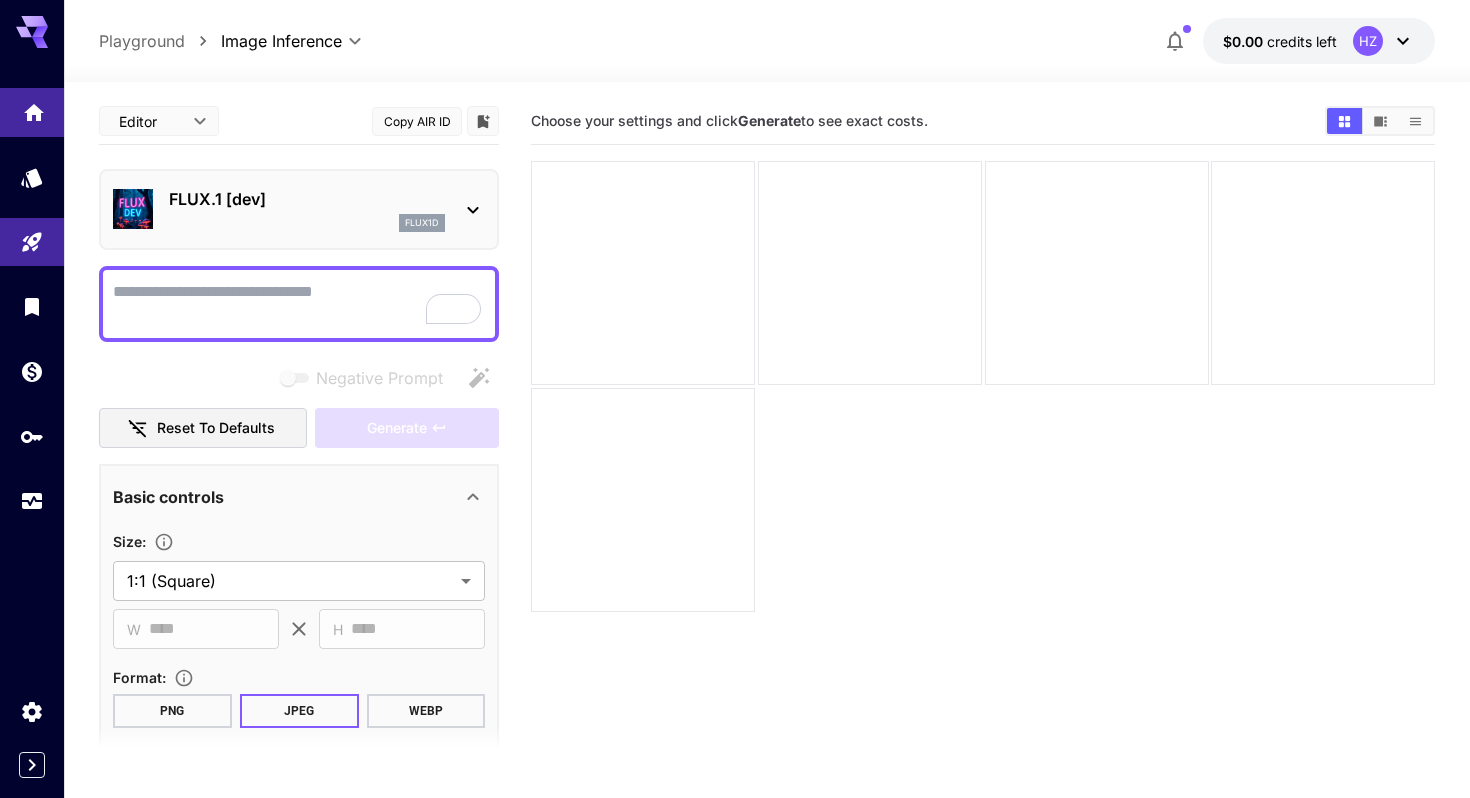 click at bounding box center [32, 112] 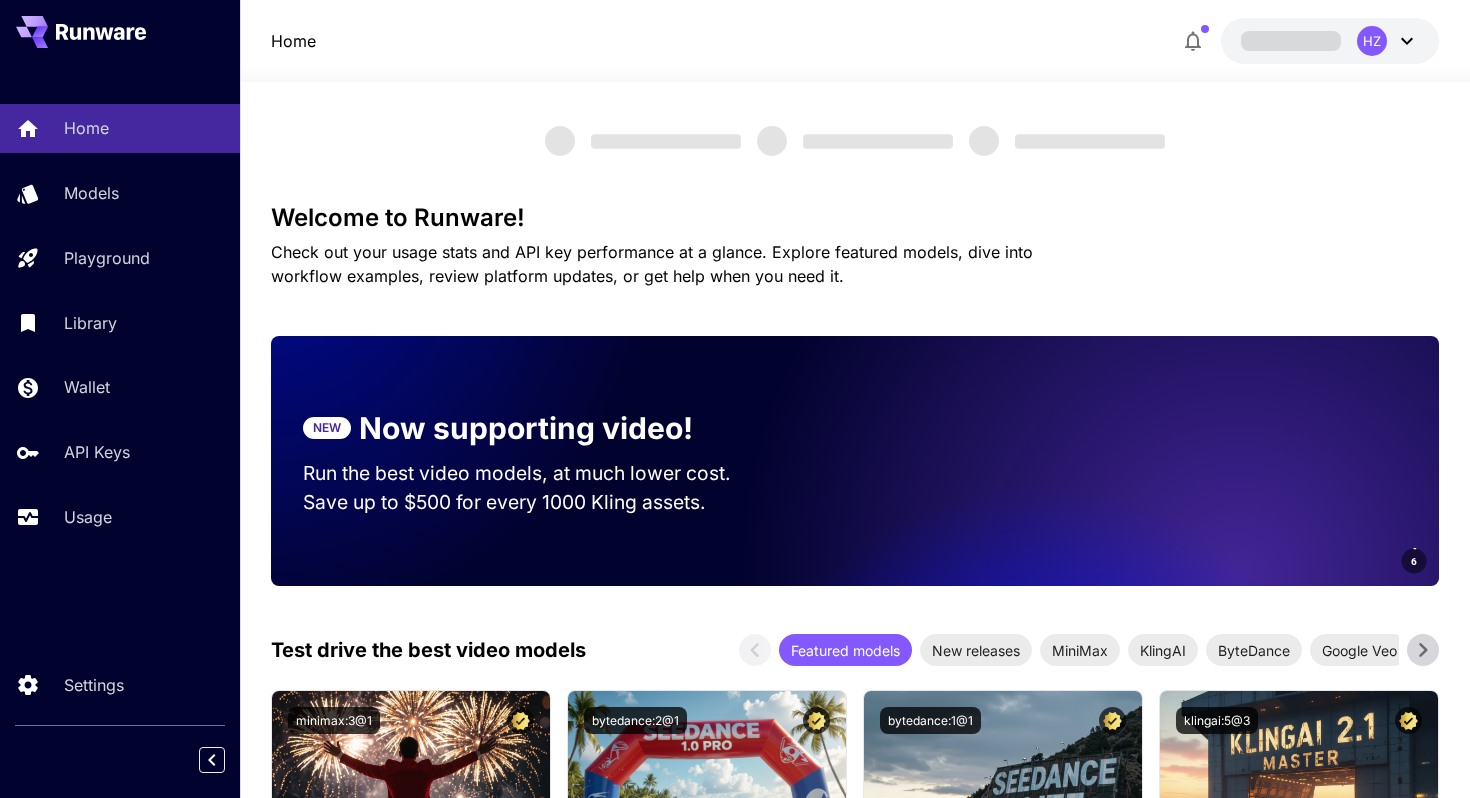 scroll, scrollTop: 0, scrollLeft: 0, axis: both 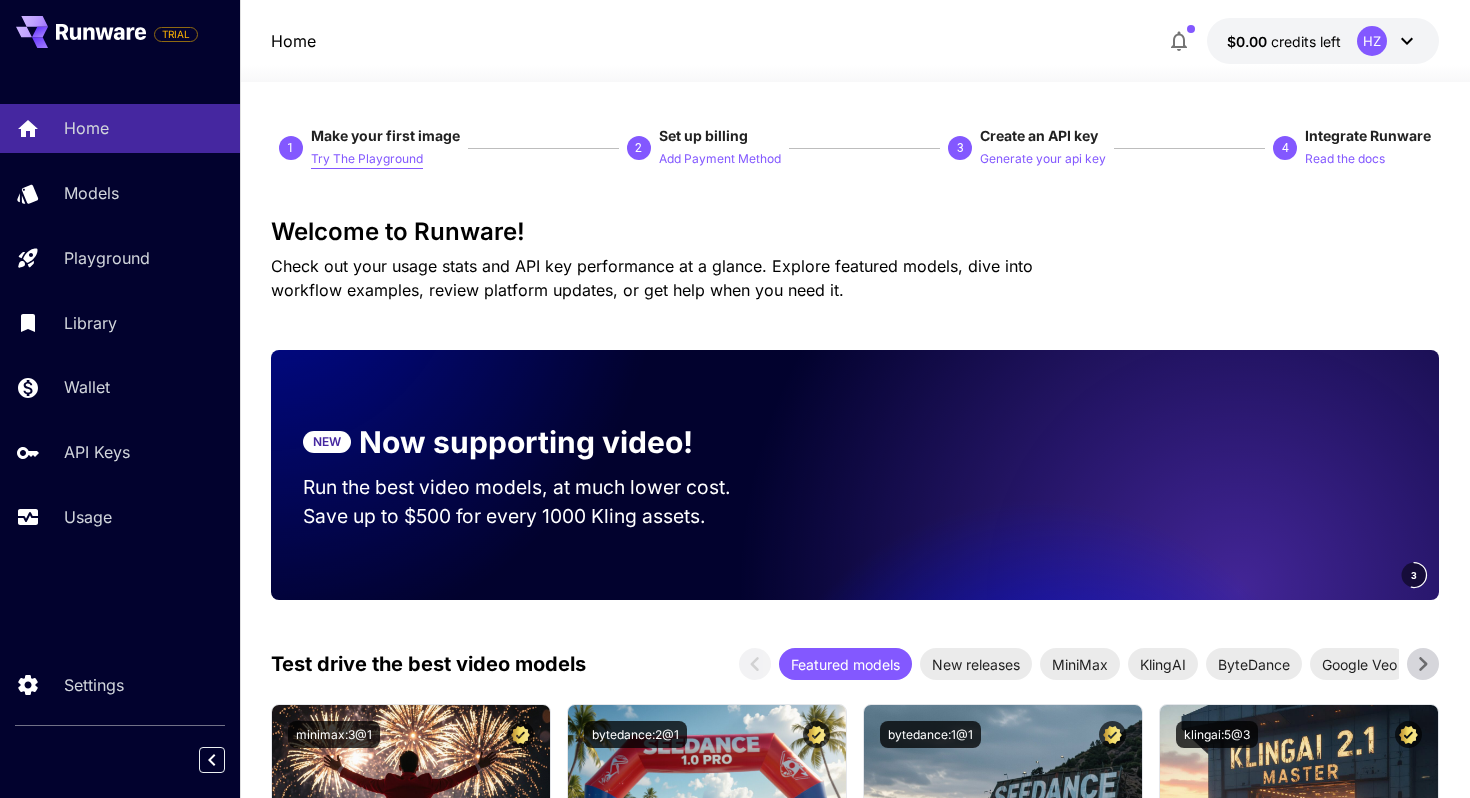 click on "Try The Playground" at bounding box center (367, 159) 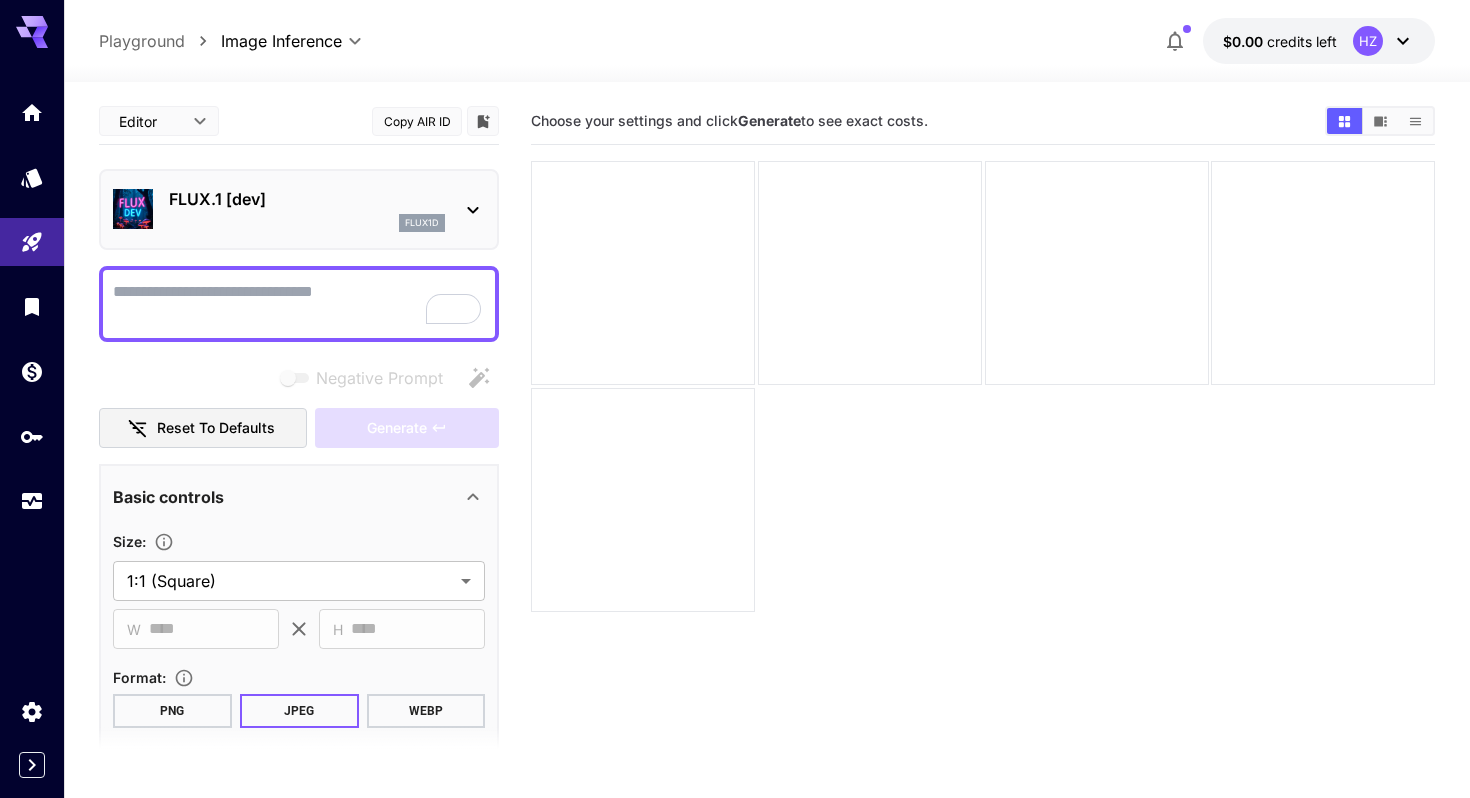 click on "Negative Prompt" at bounding box center (299, 304) 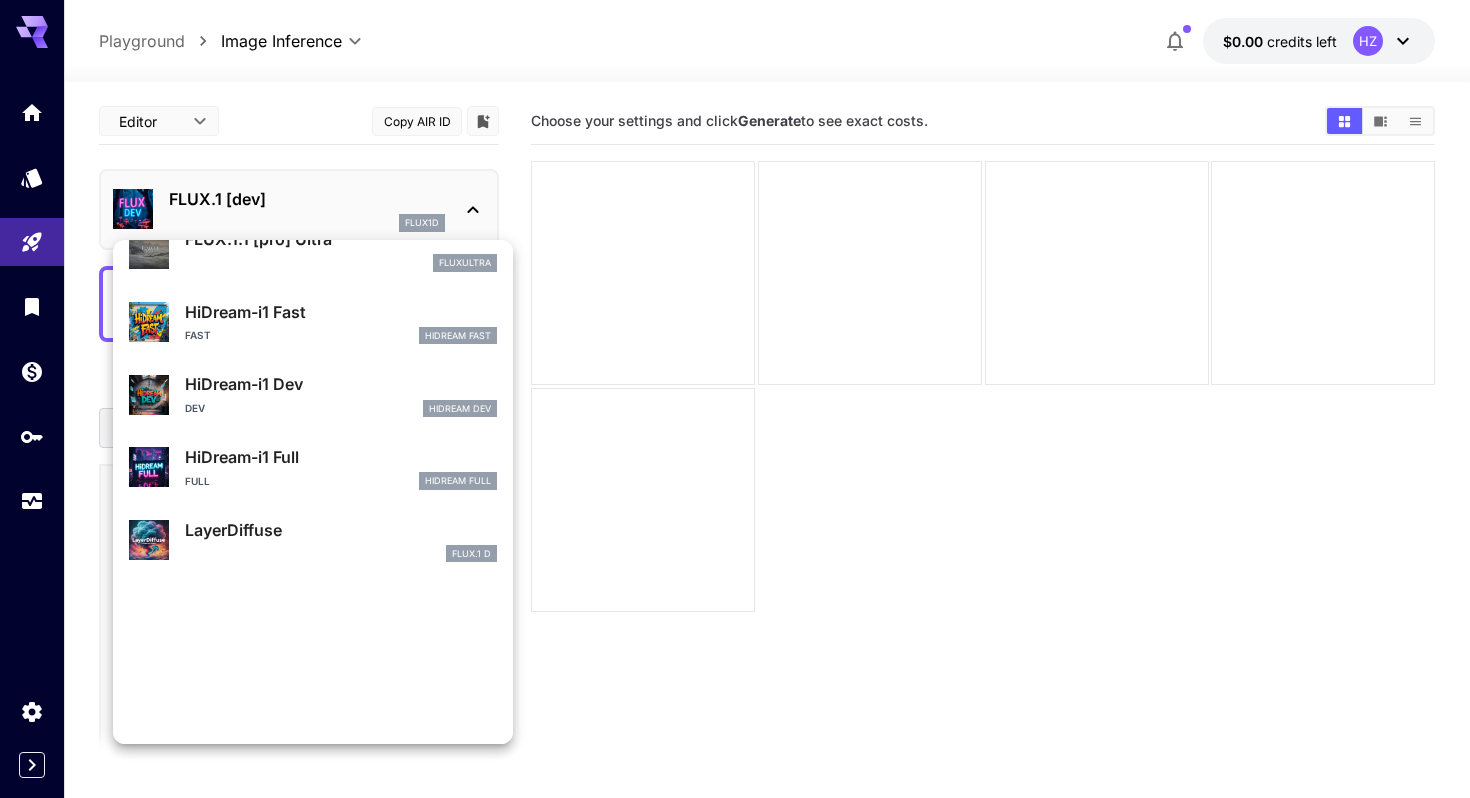 scroll, scrollTop: 1107, scrollLeft: 0, axis: vertical 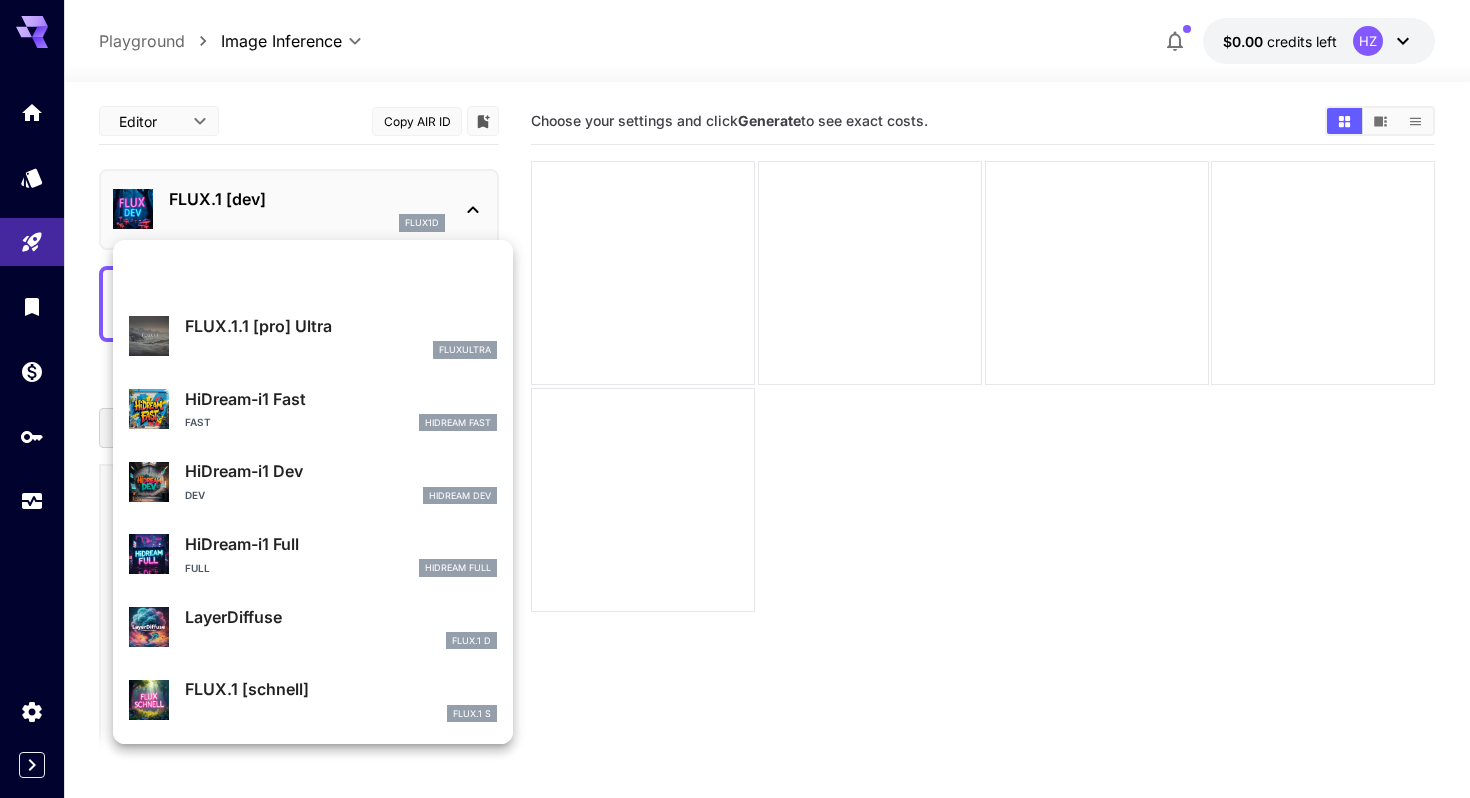 click at bounding box center (735, 399) 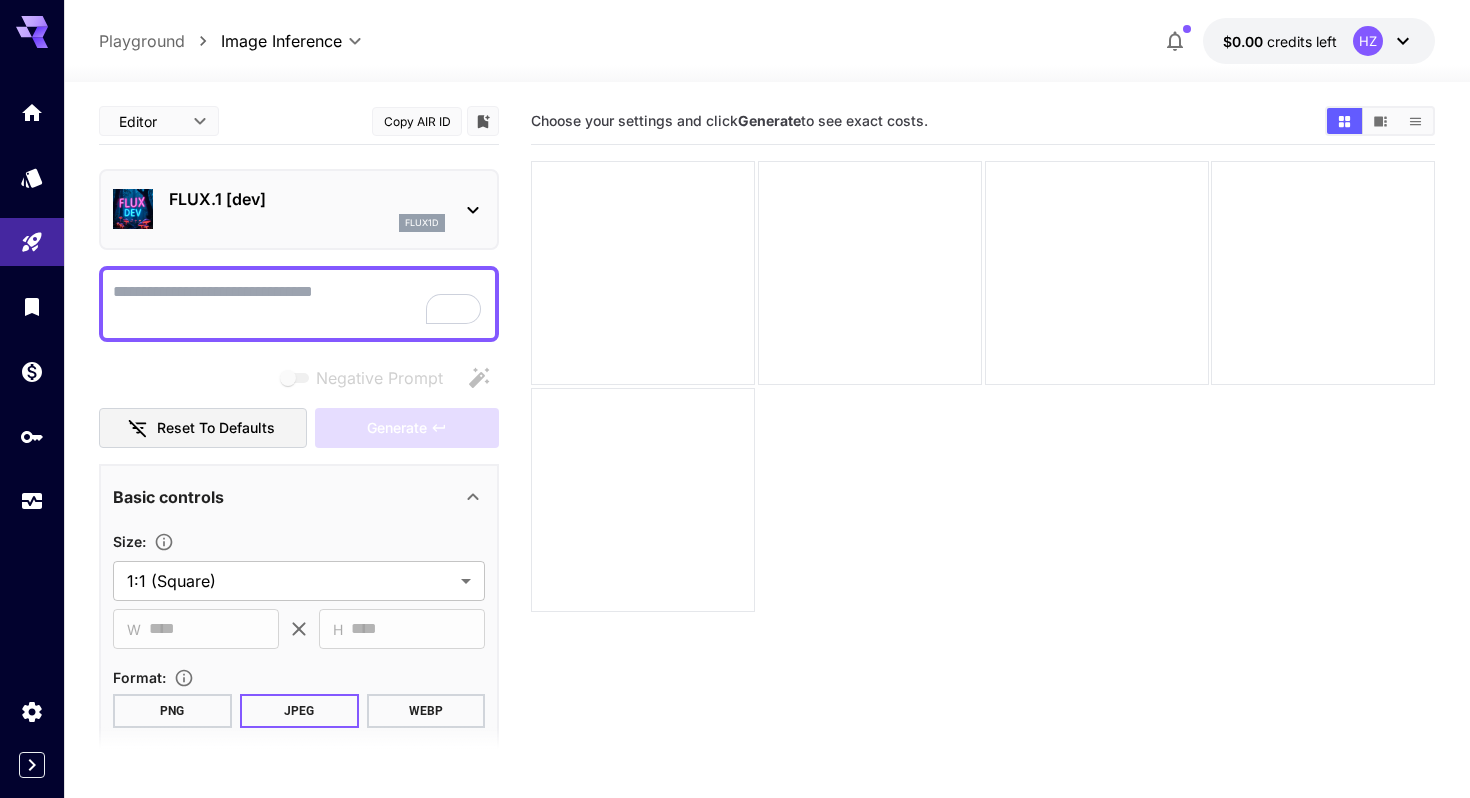 click on "Negative Prompt" at bounding box center (299, 304) 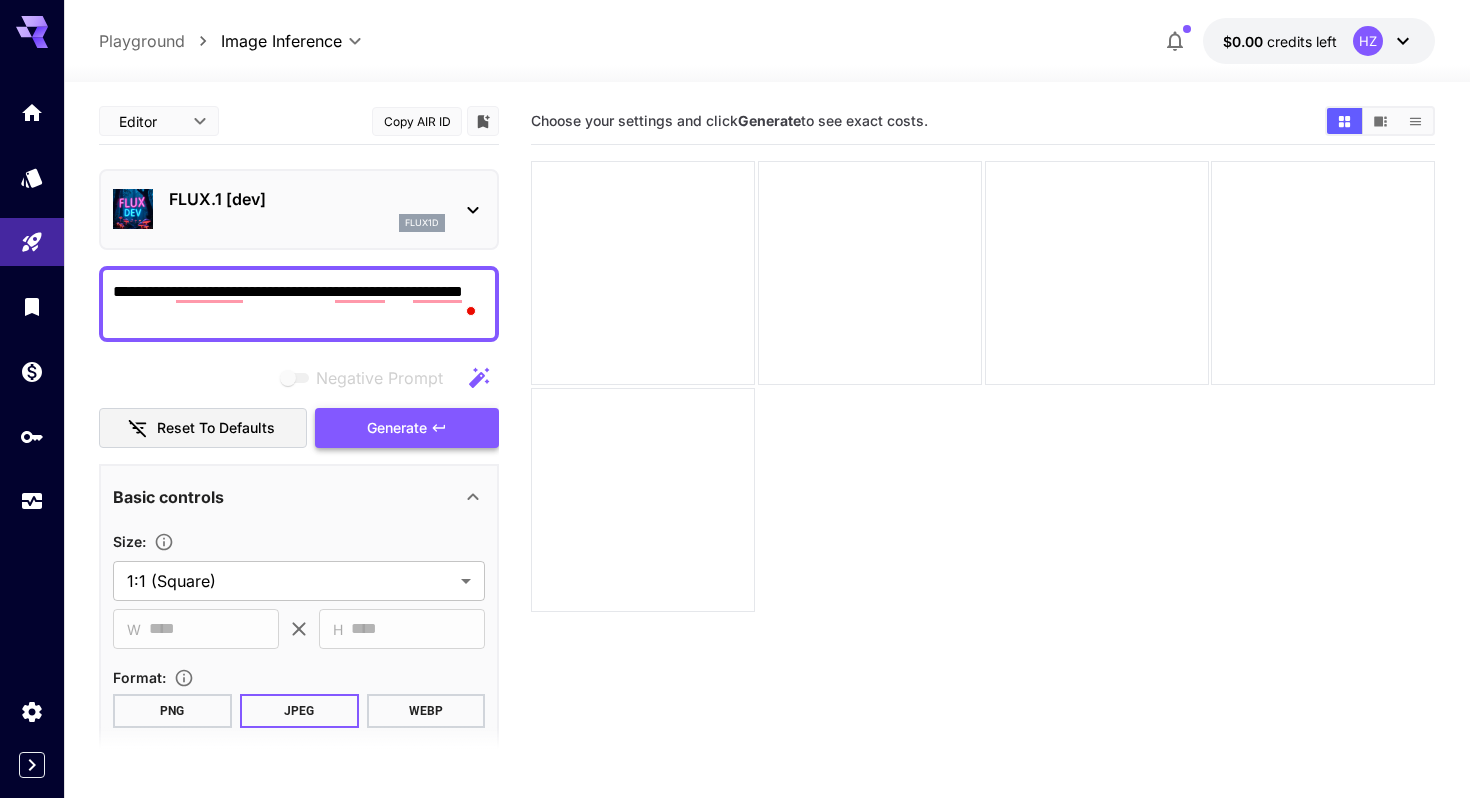type on "**********" 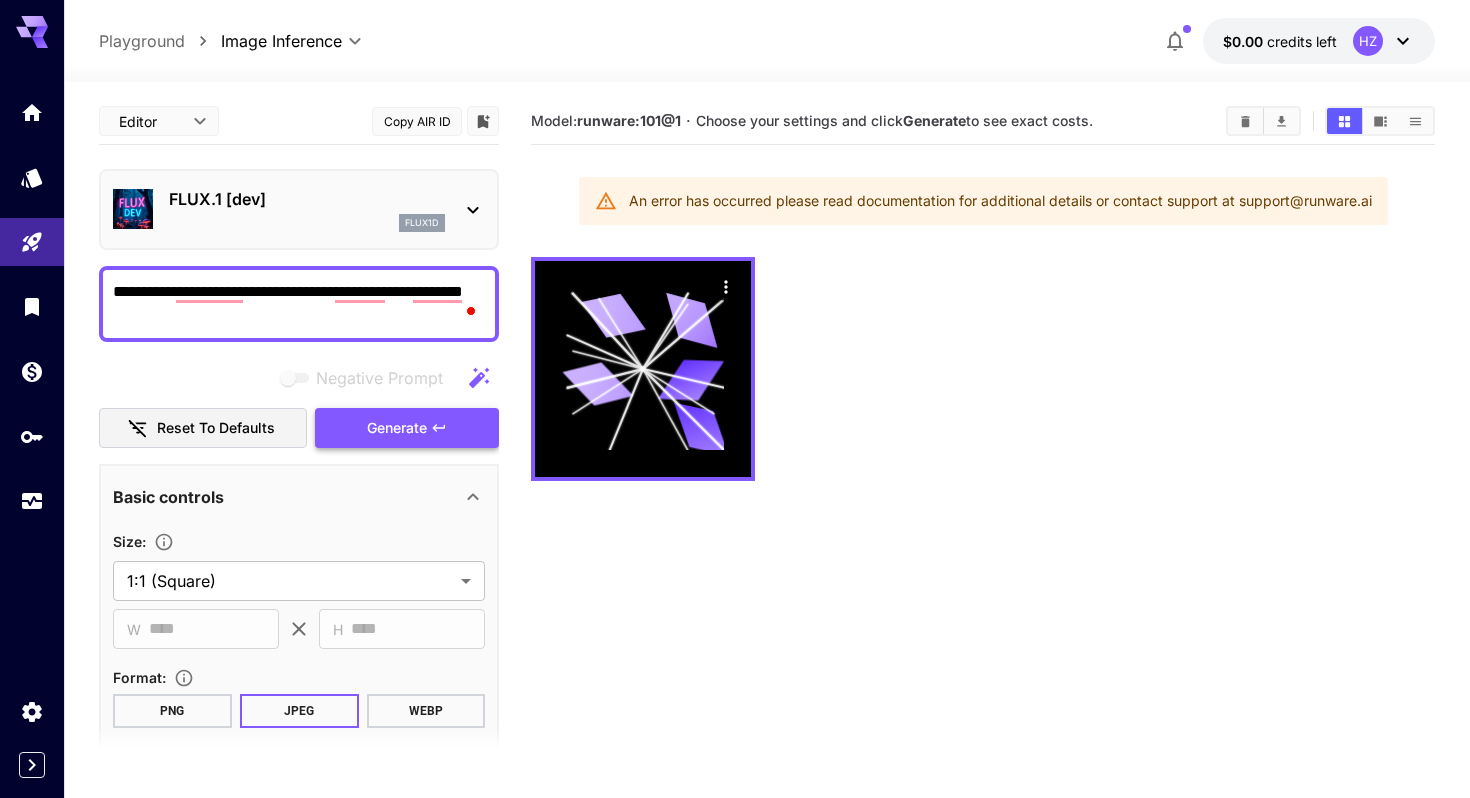 click on "Generate" at bounding box center [407, 428] 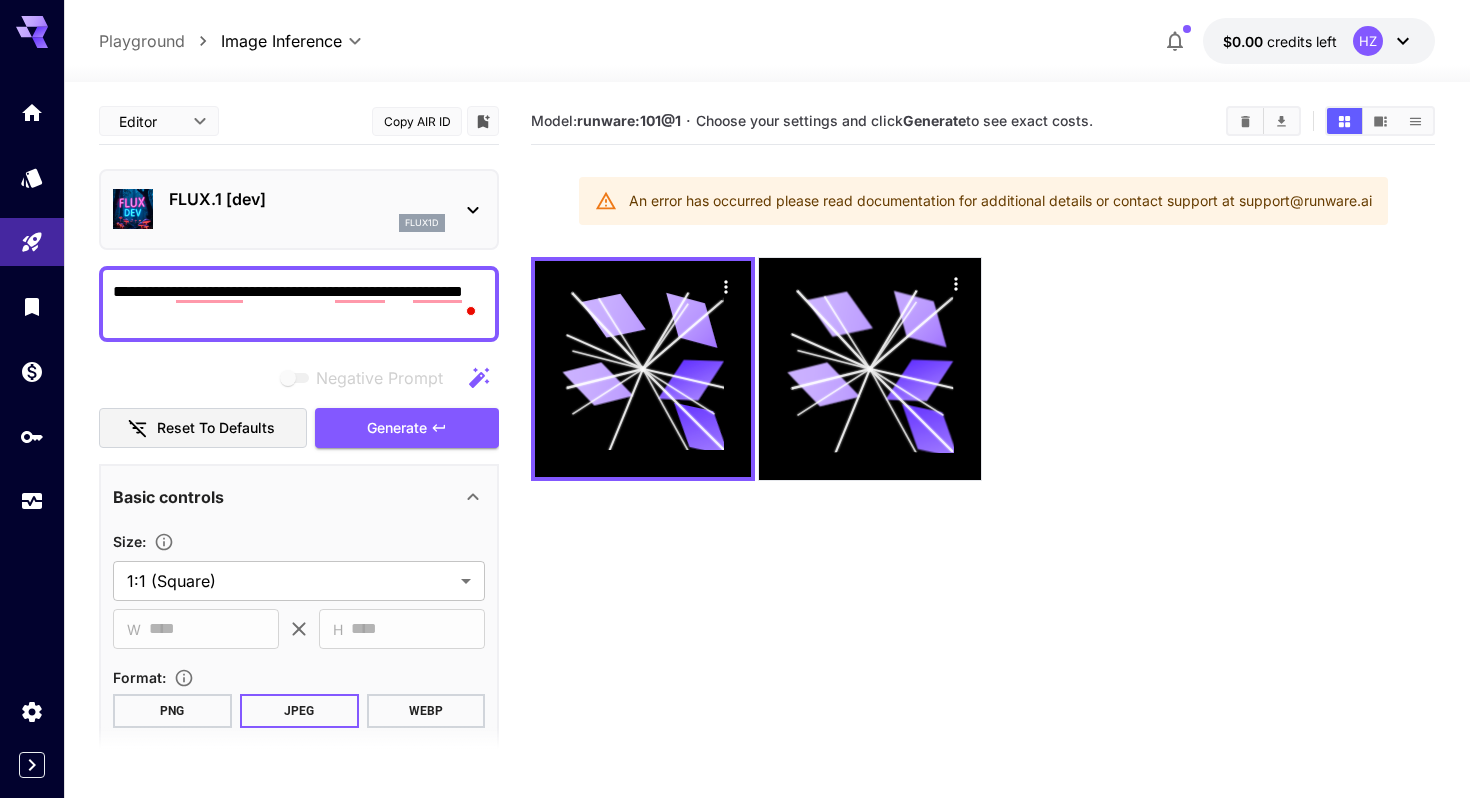 click on "An error has occurred please read documentation for additional details or contact support at support@runware.ai" at bounding box center (1000, 201) 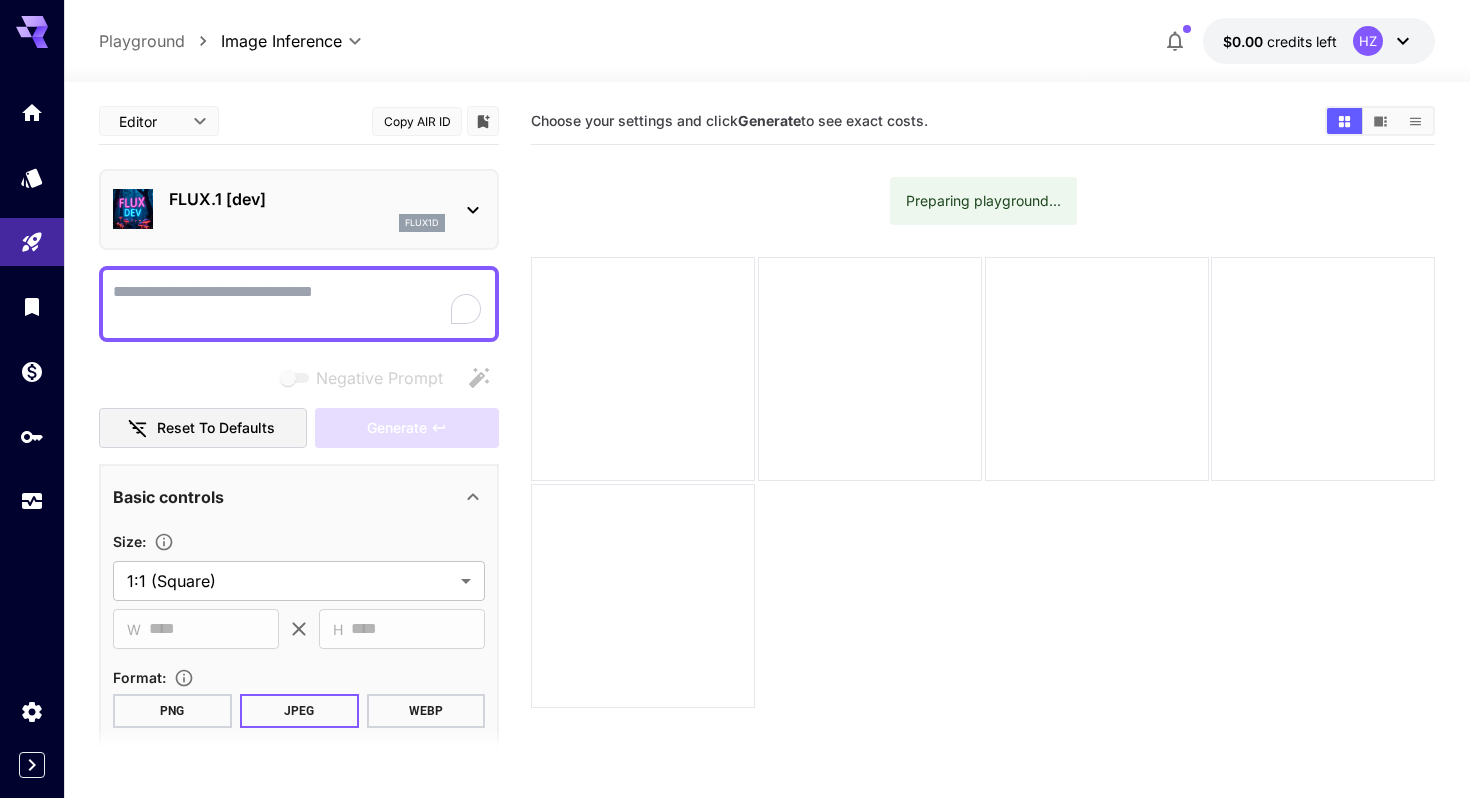 scroll, scrollTop: 0, scrollLeft: 0, axis: both 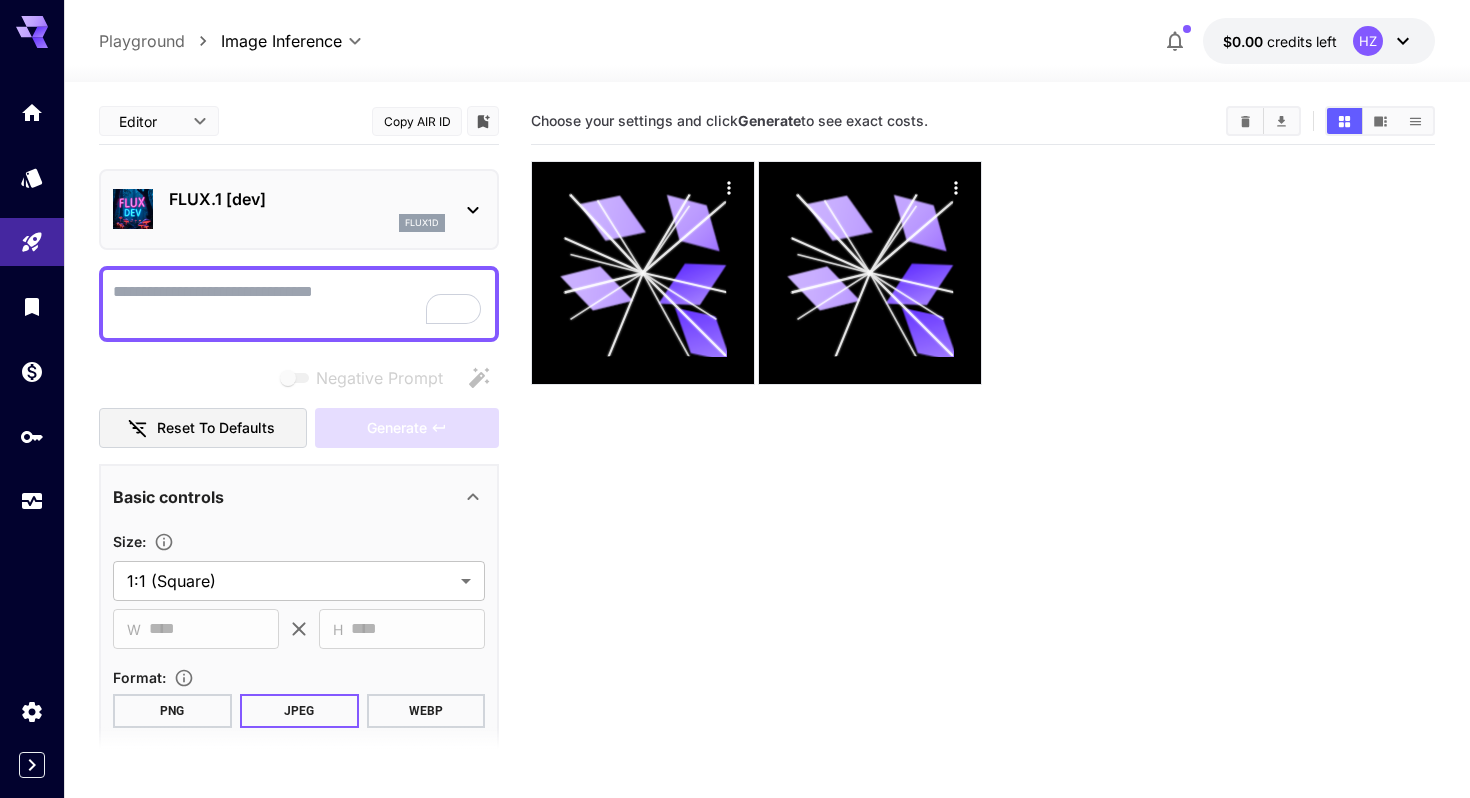 click on "Choose your settings and click  Generate  to see exact costs." at bounding box center (983, 497) 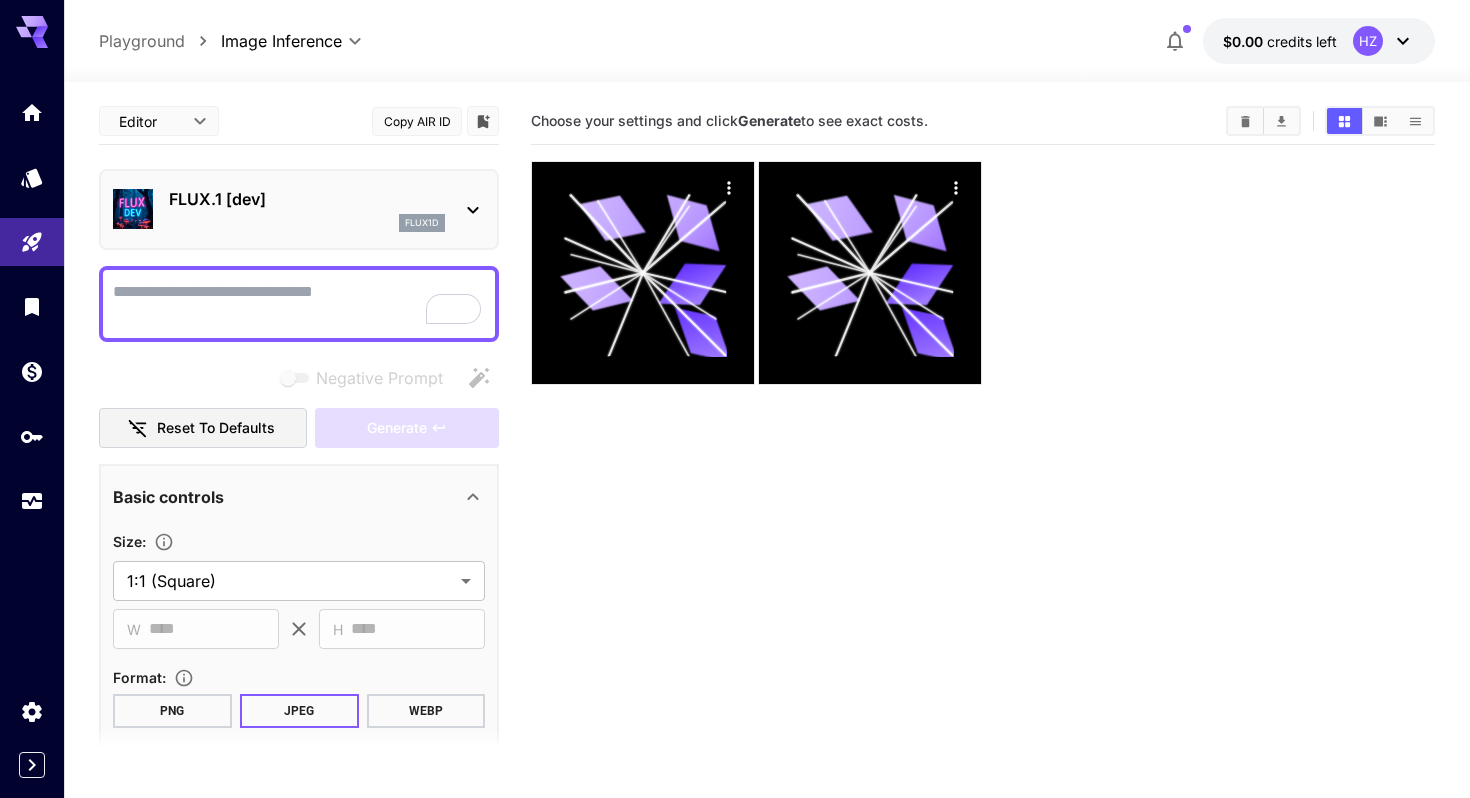 click on "credits left" at bounding box center (1302, 41) 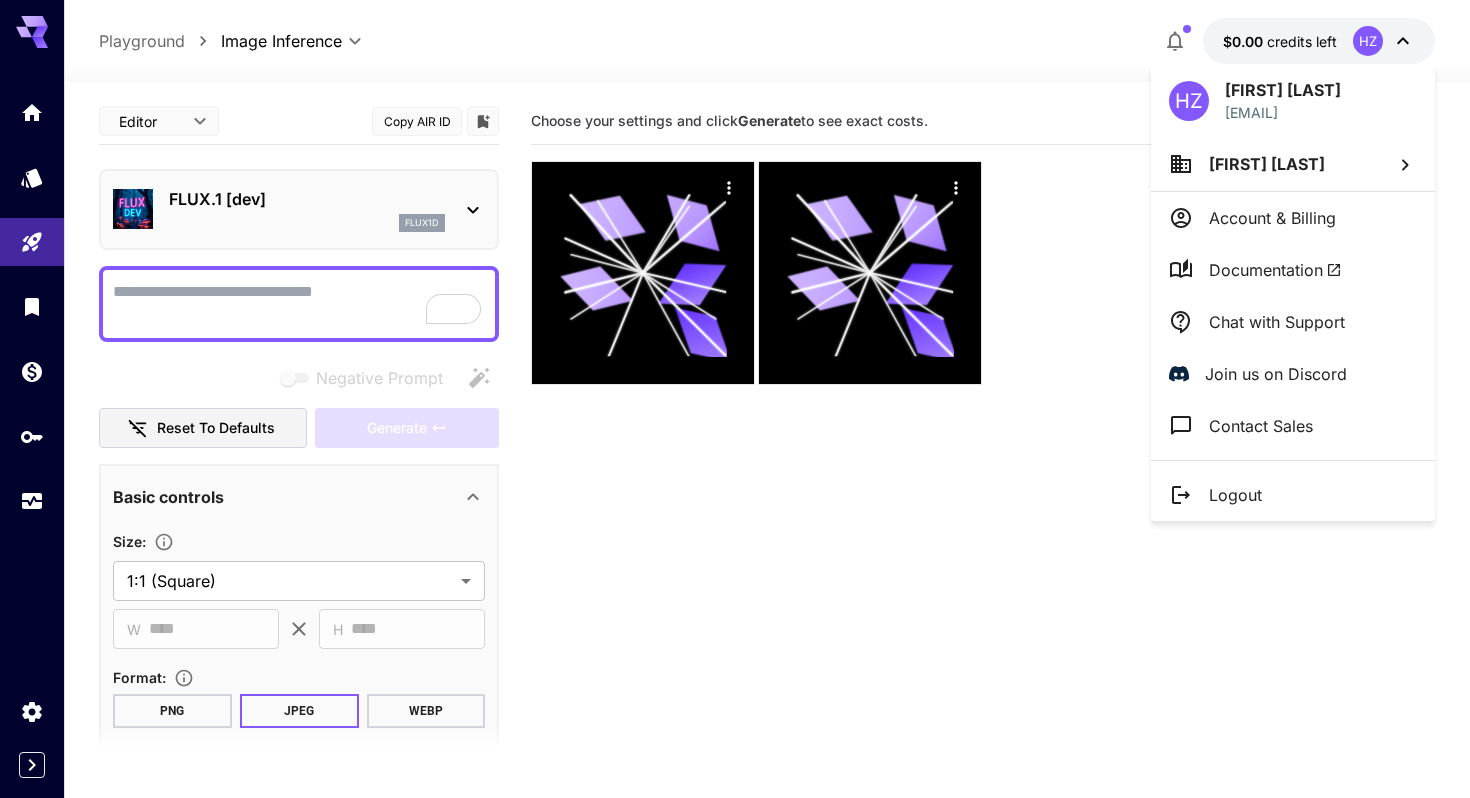 click on "Account & Billing" at bounding box center (1272, 218) 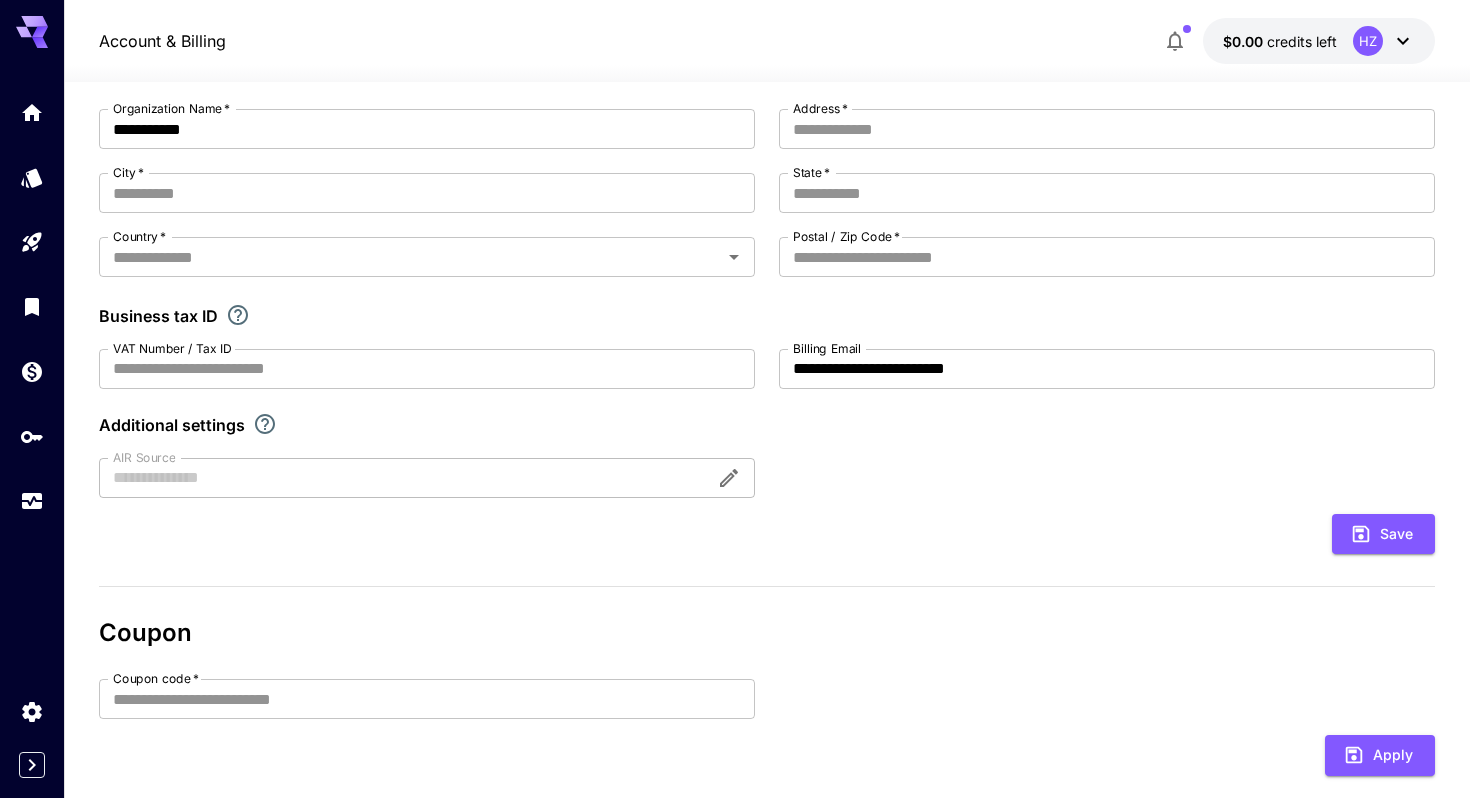 scroll, scrollTop: 423, scrollLeft: 0, axis: vertical 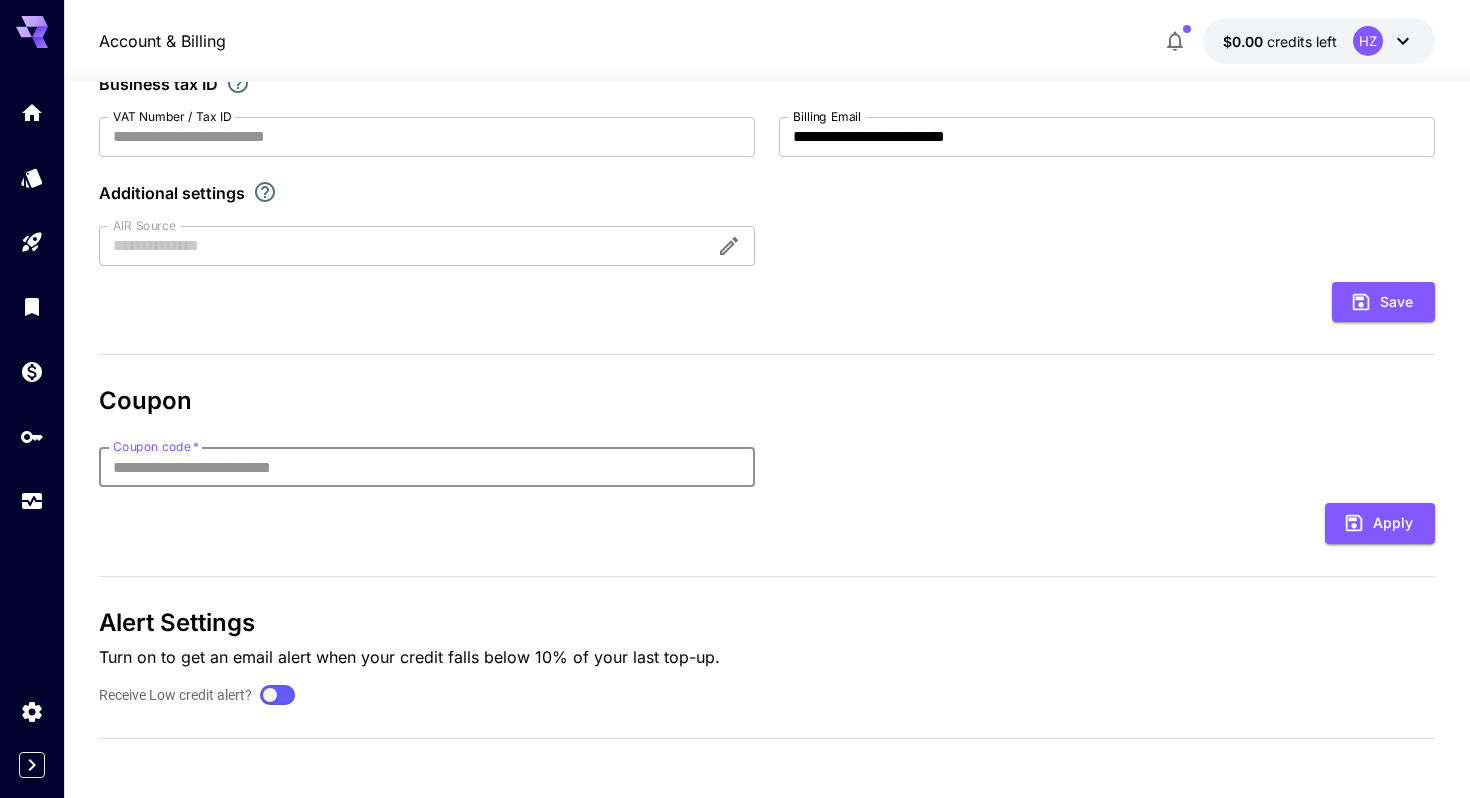 click on "Coupon code   *" at bounding box center (427, 467) 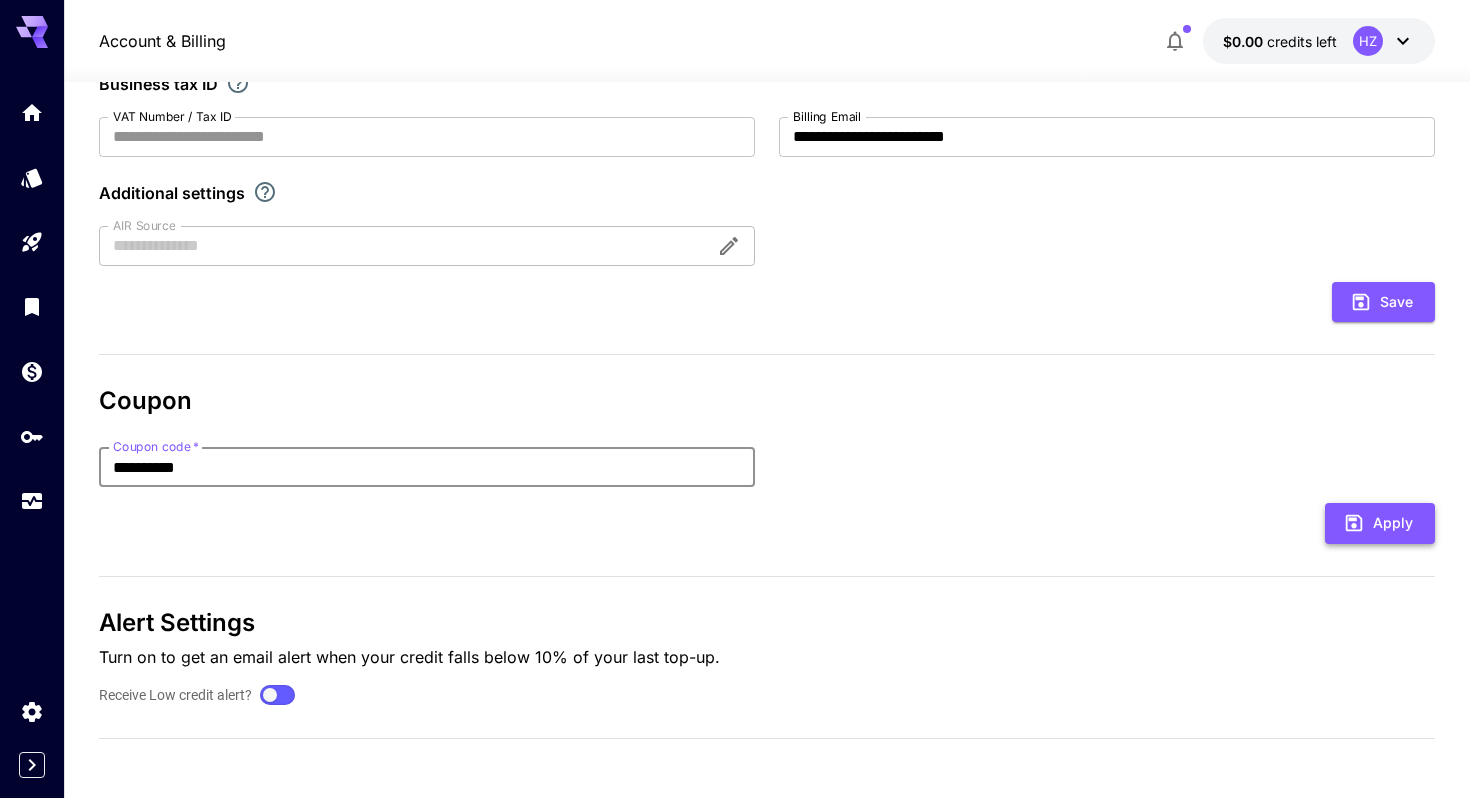 type on "**********" 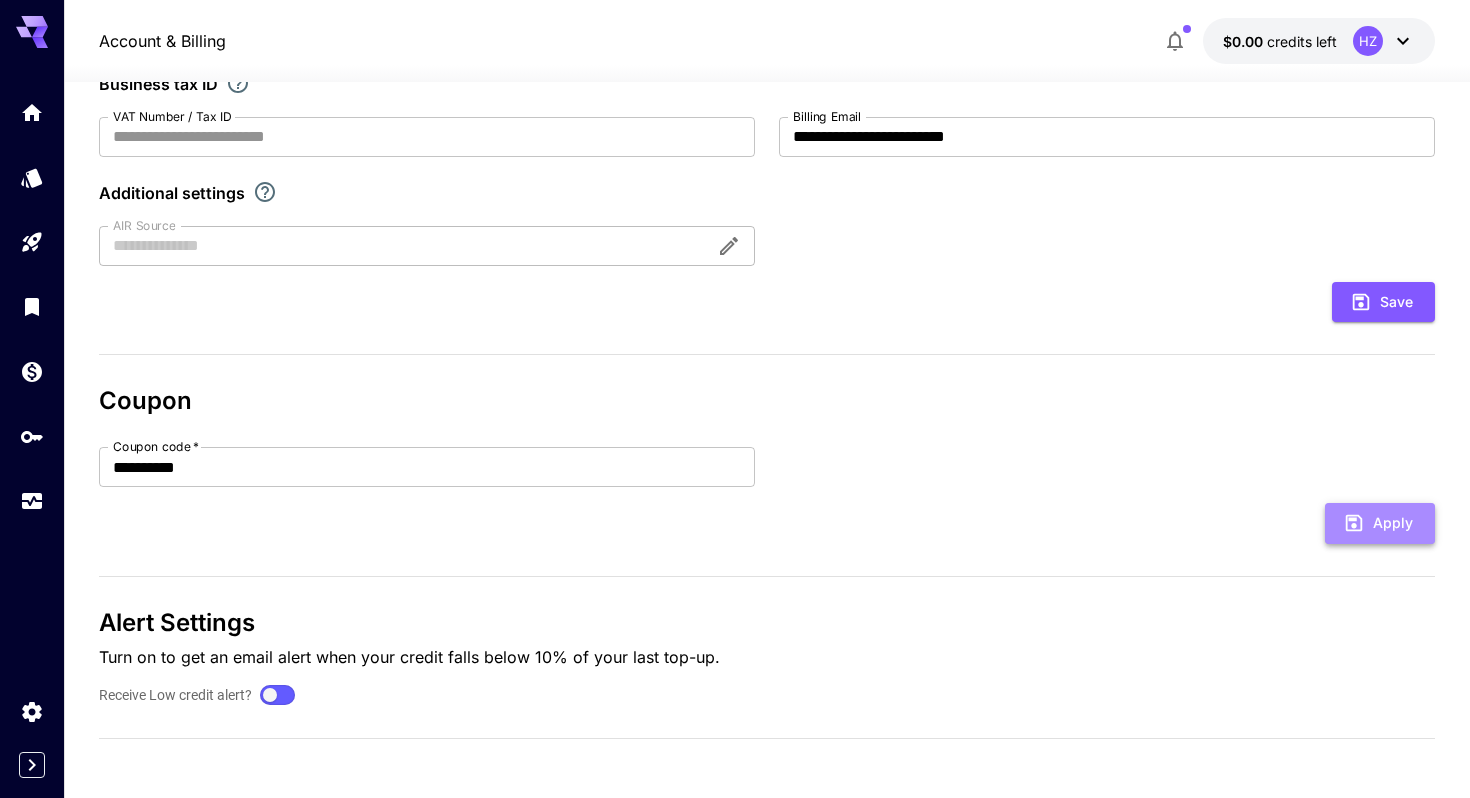 click on "Apply" at bounding box center [1380, 523] 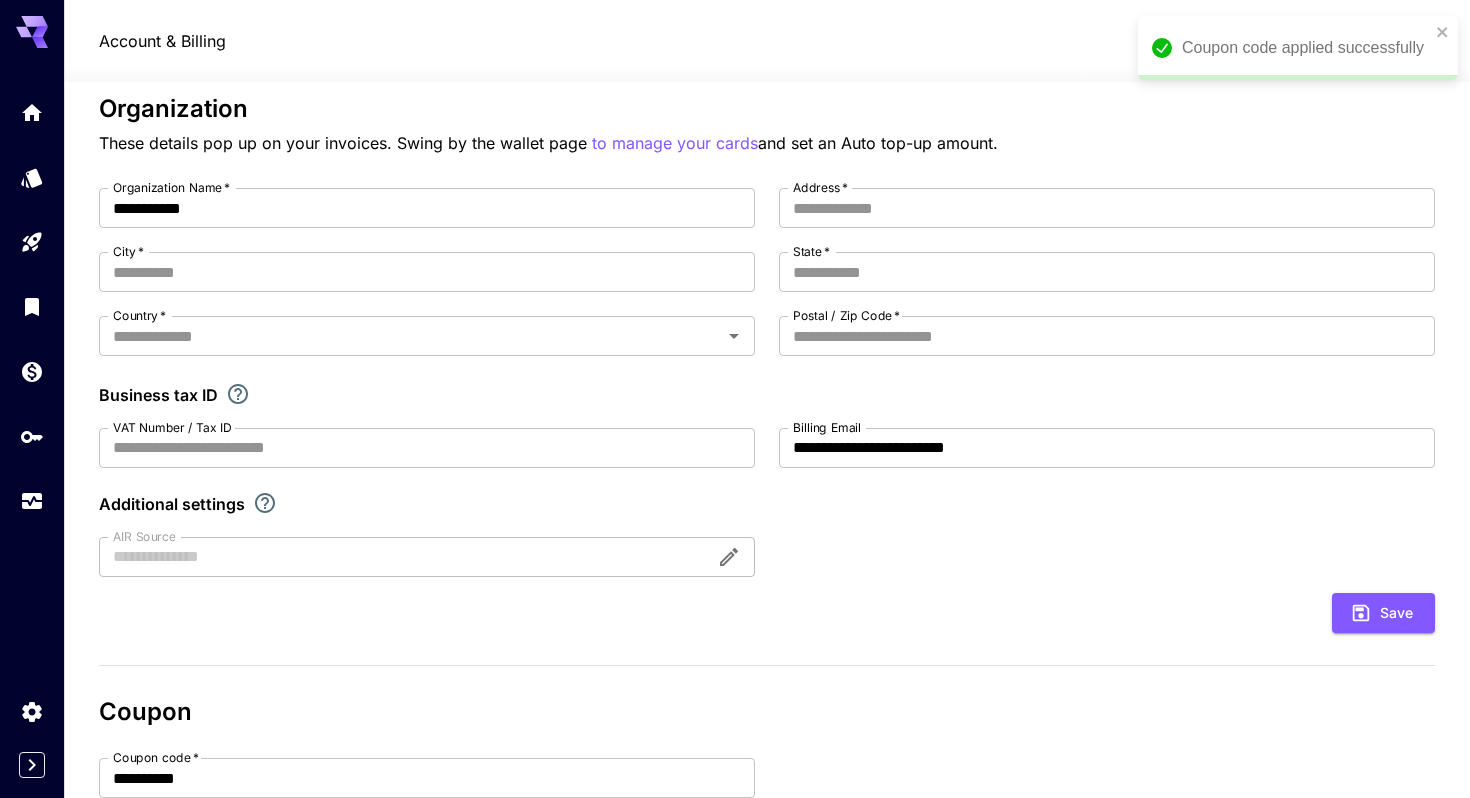 scroll, scrollTop: 0, scrollLeft: 0, axis: both 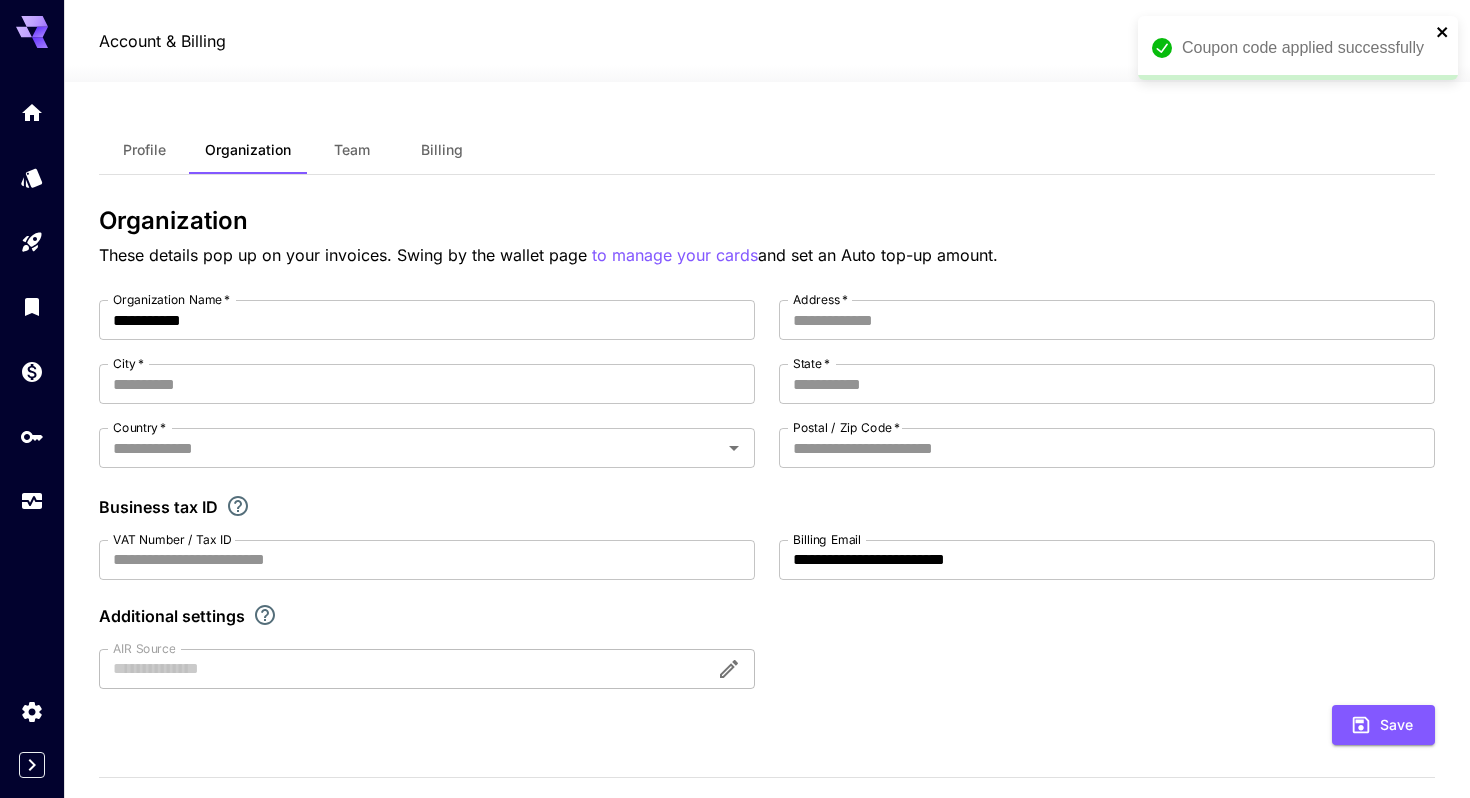 click 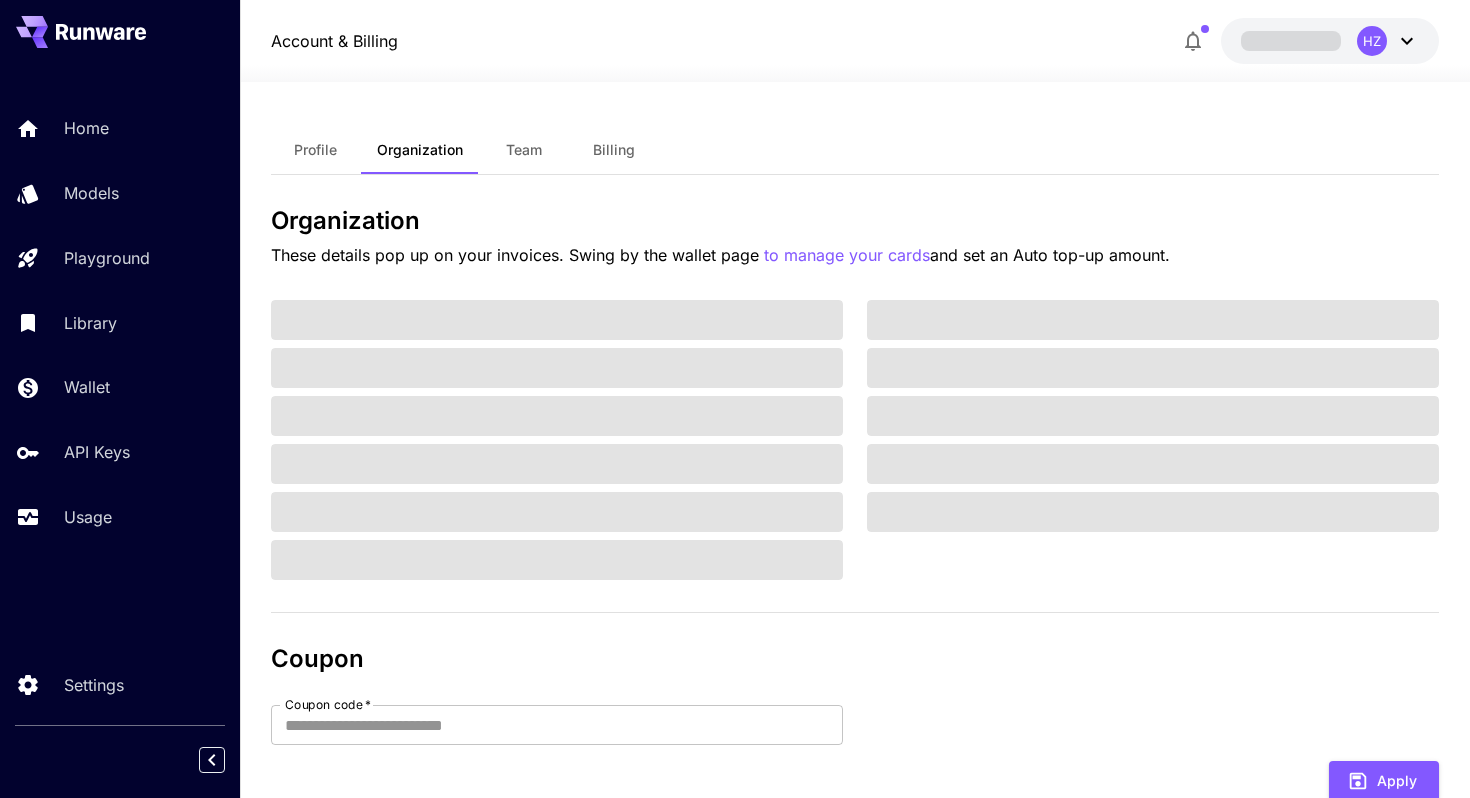 scroll, scrollTop: 0, scrollLeft: 0, axis: both 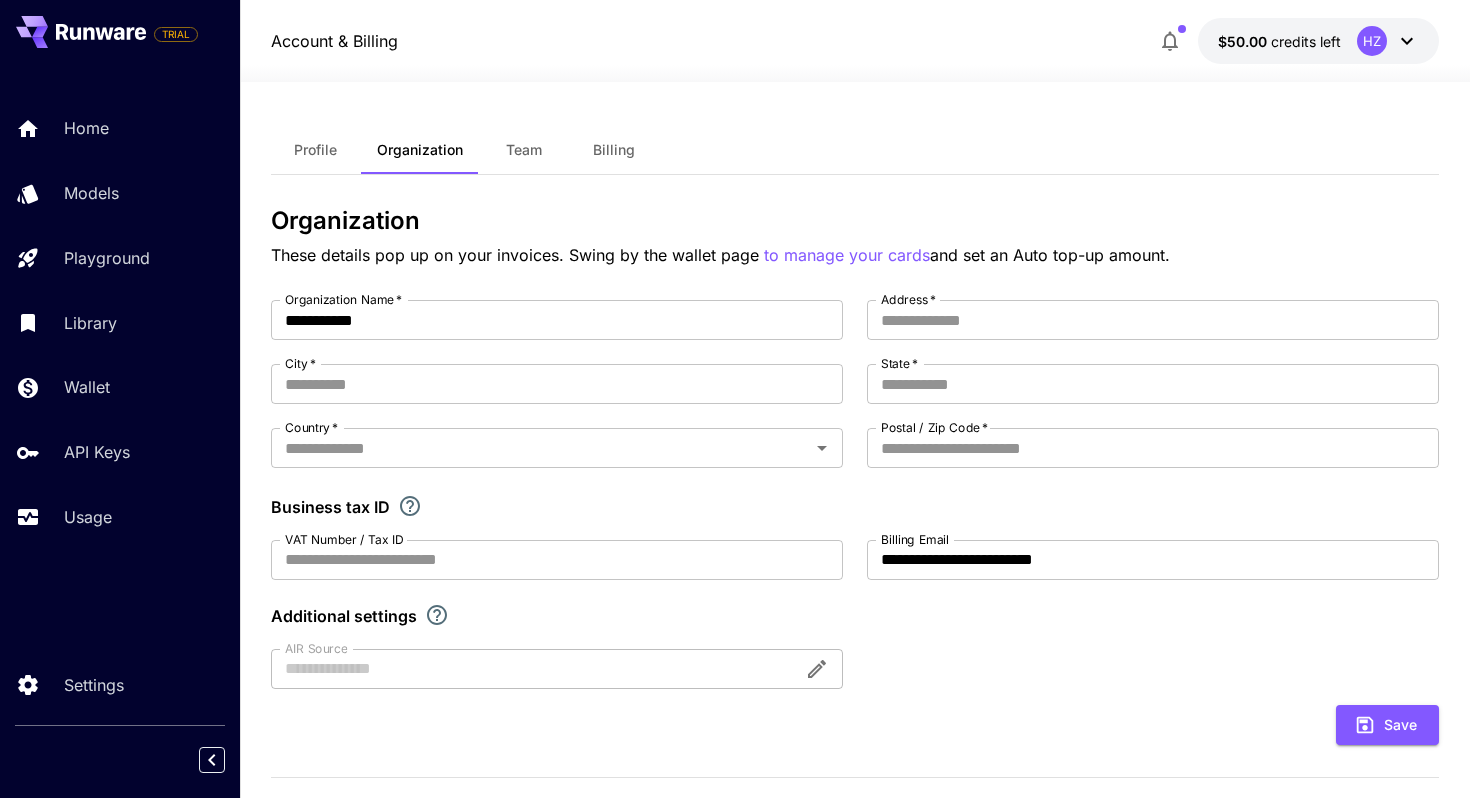 click at bounding box center (855, 70) 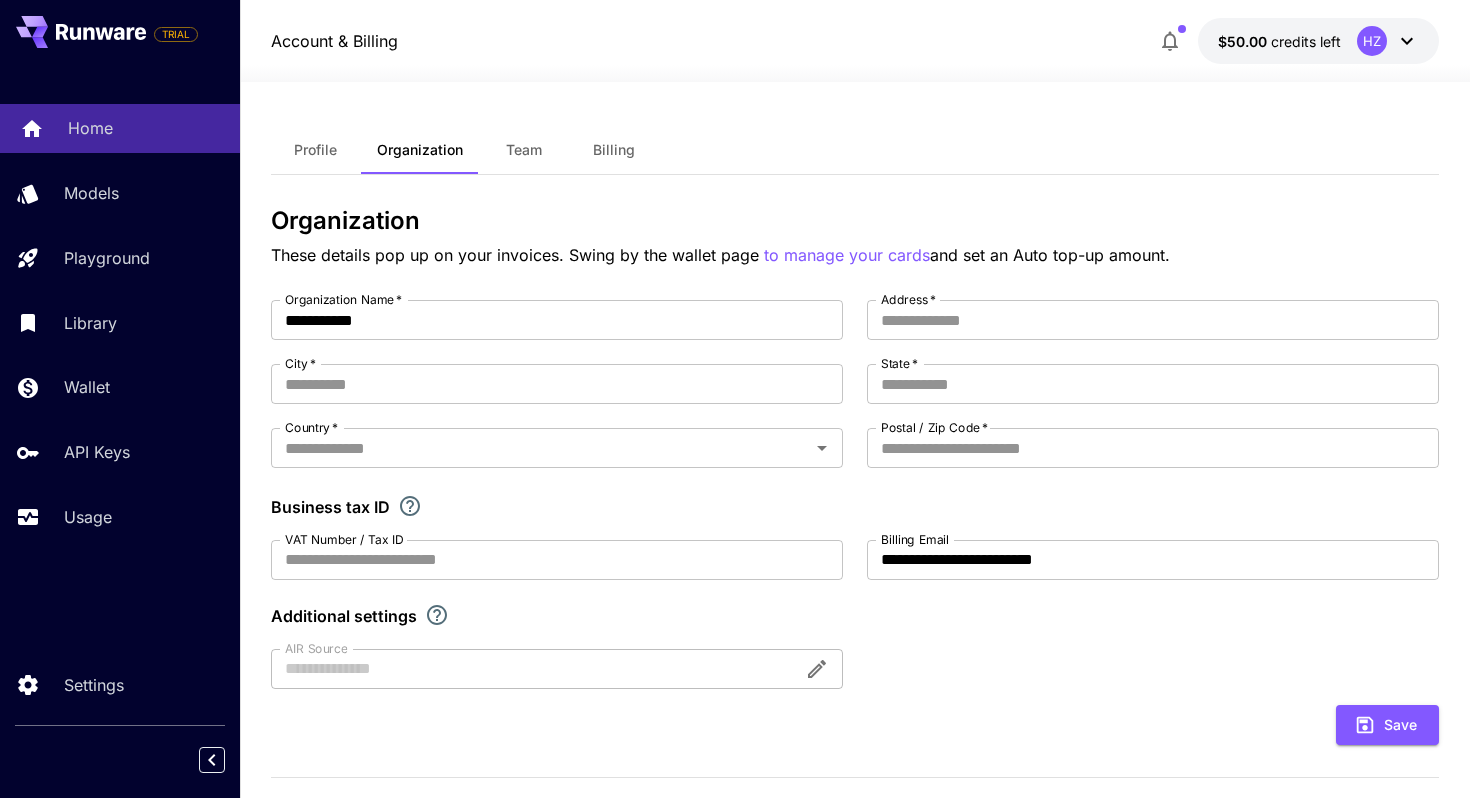 click on "Home" at bounding box center [90, 128] 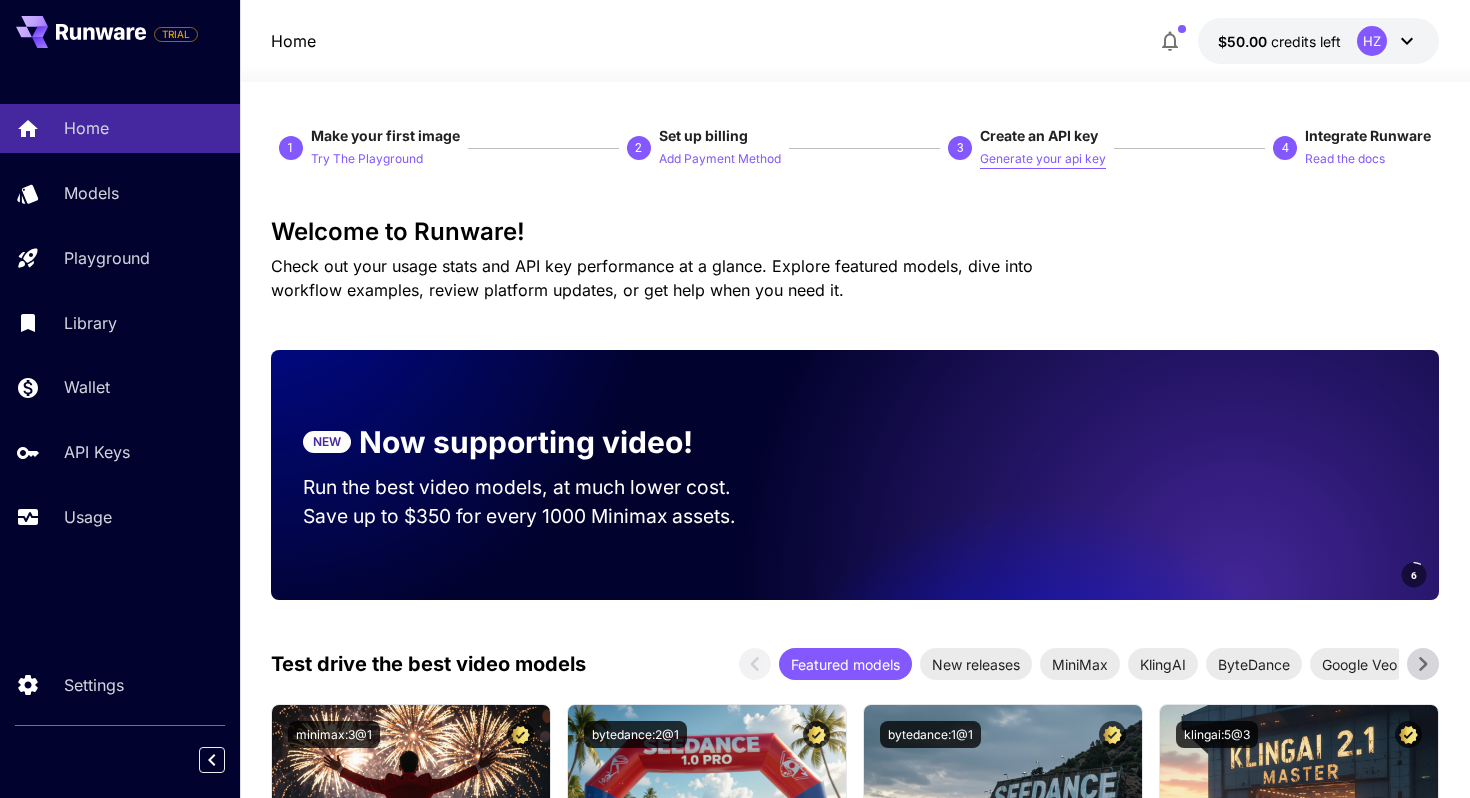 click on "Generate your api key" at bounding box center [1043, 159] 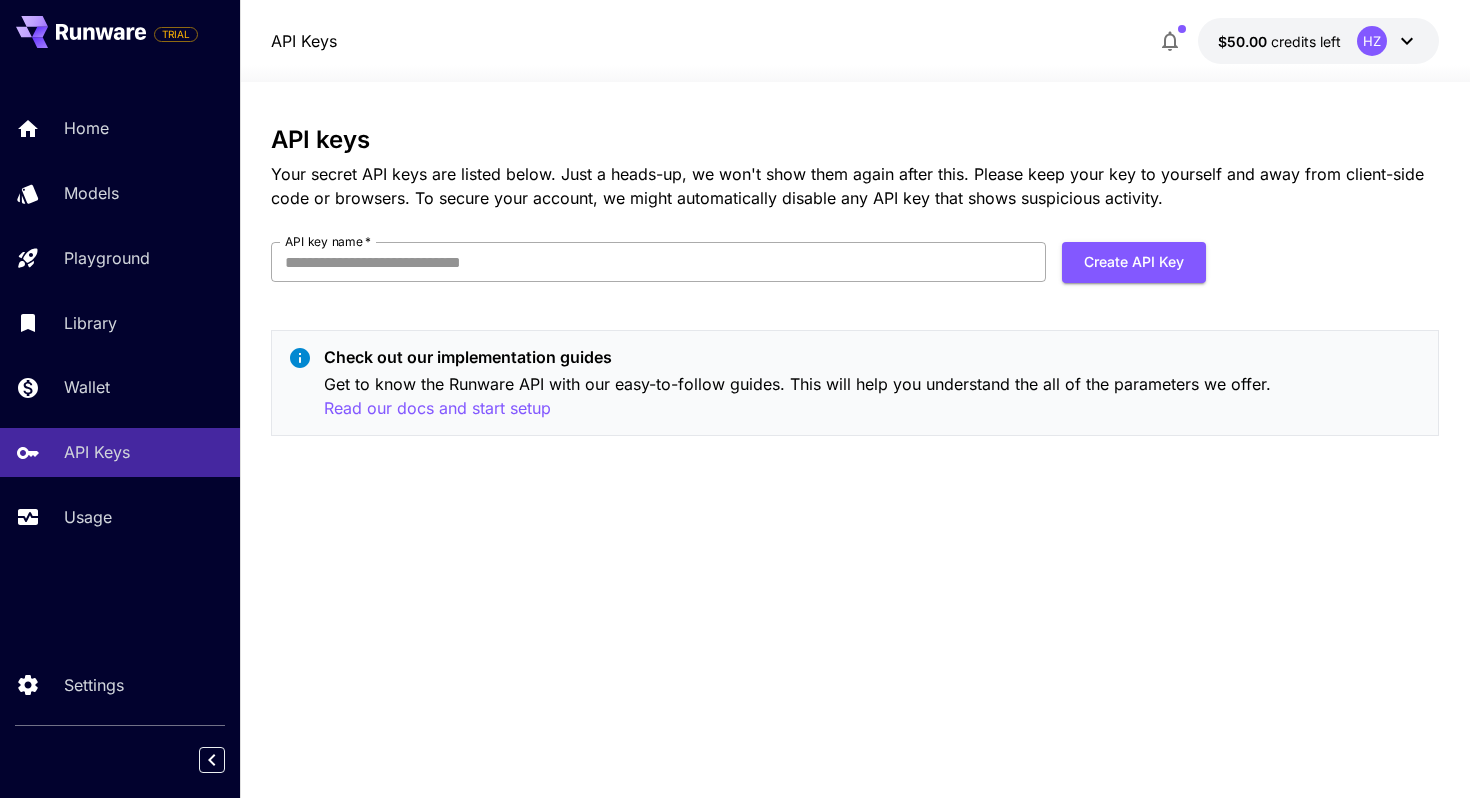 click on "API key name   *" at bounding box center [658, 262] 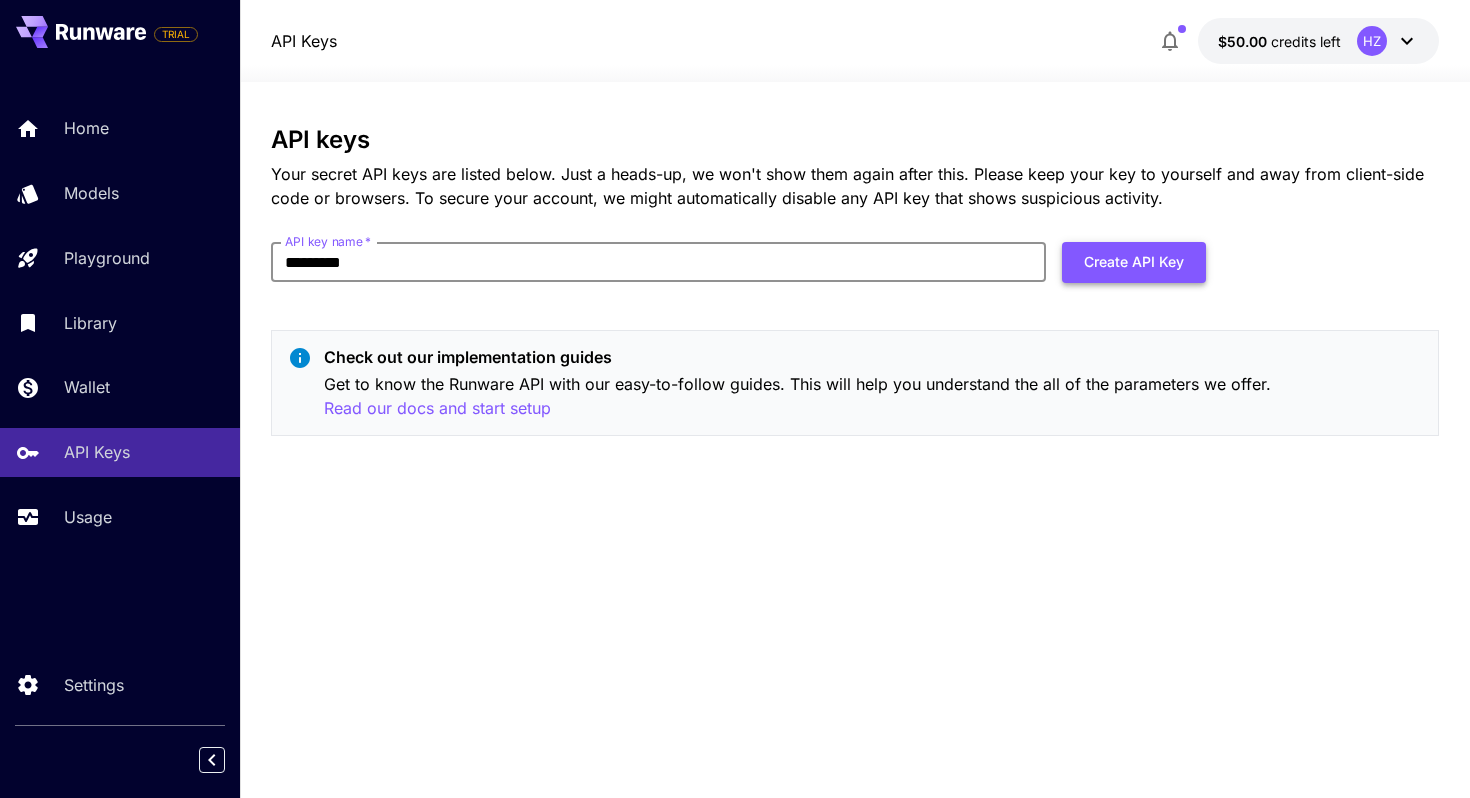 type on "*********" 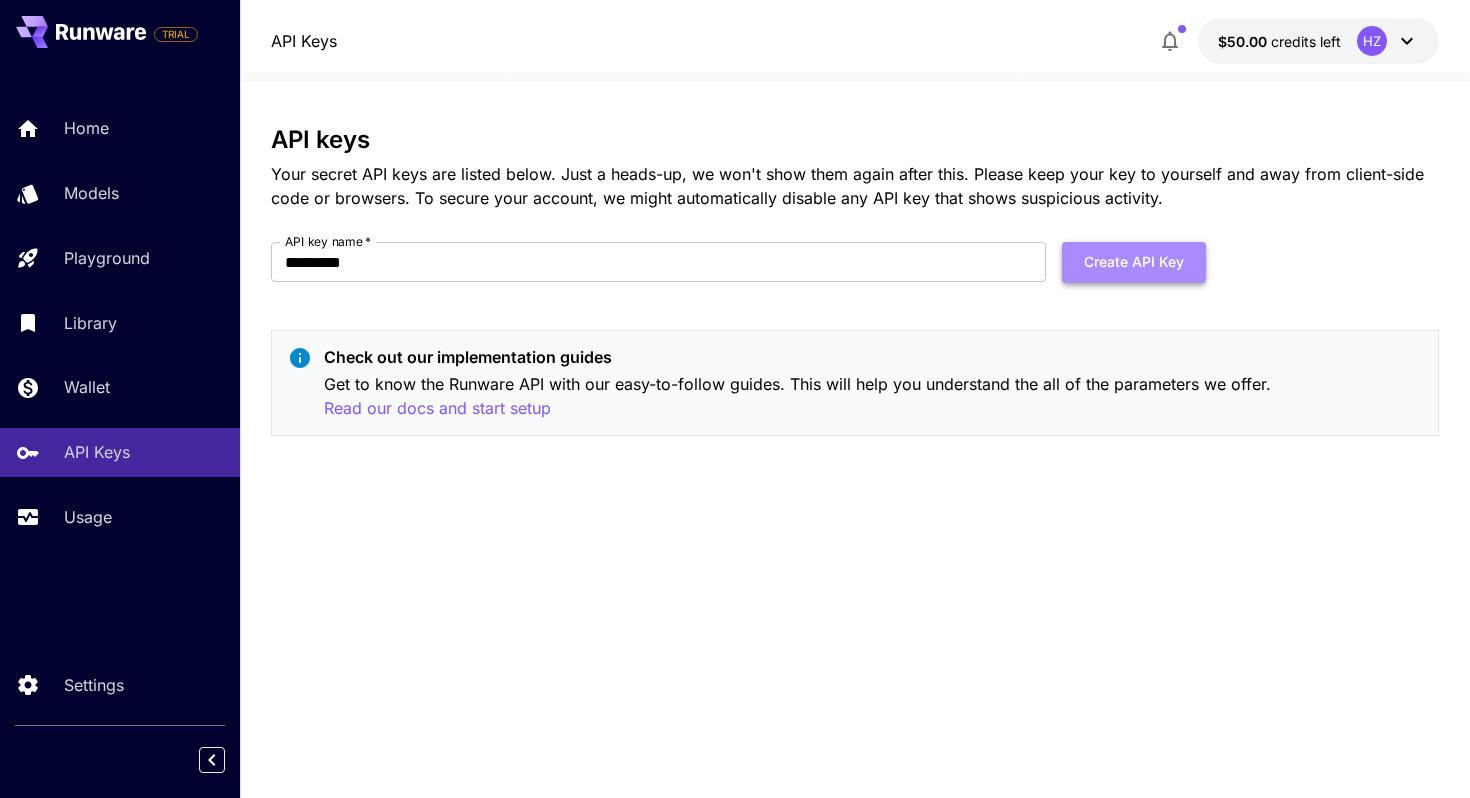 click on "Create API Key" at bounding box center [1134, 262] 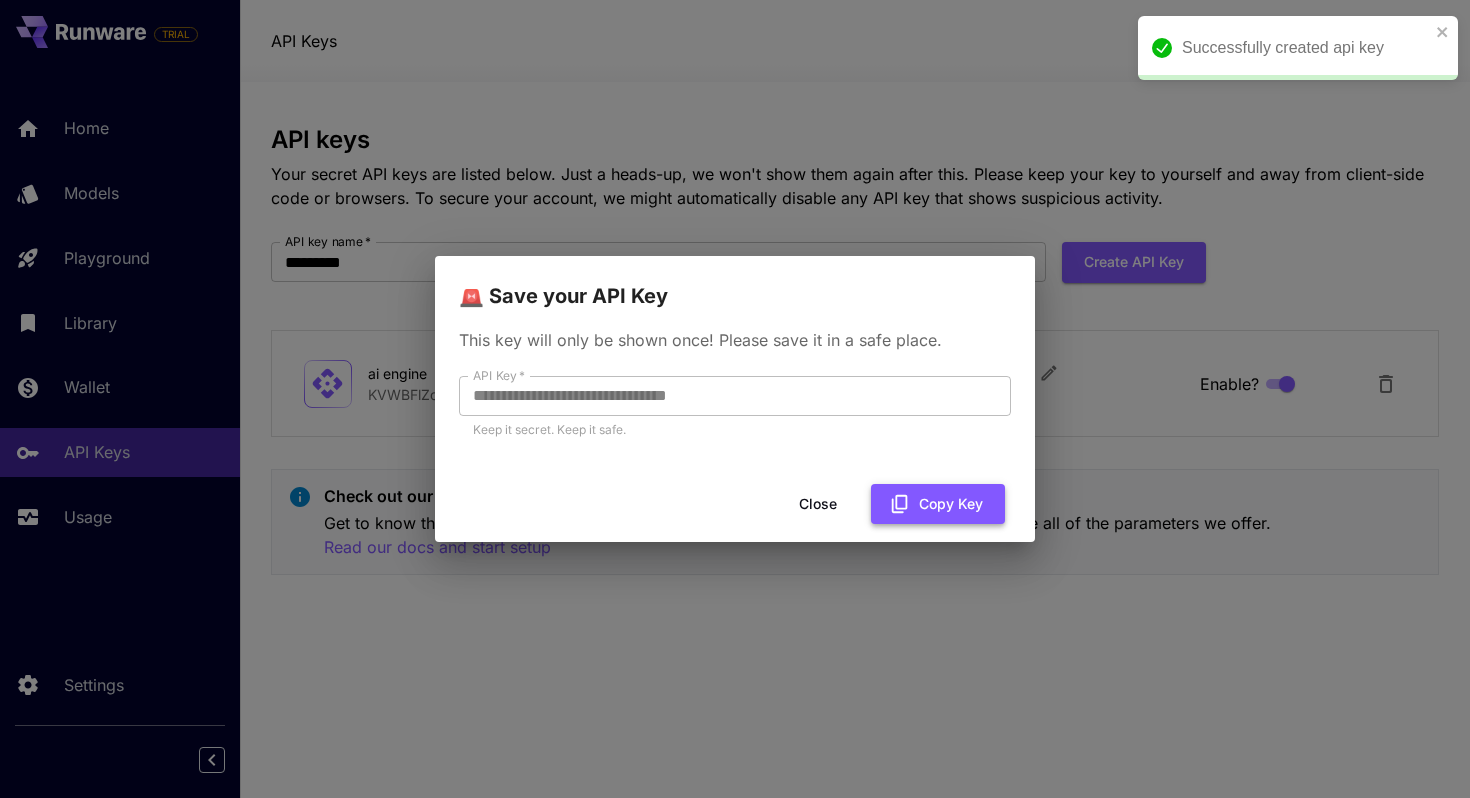 click on "Copy Key" at bounding box center [938, 504] 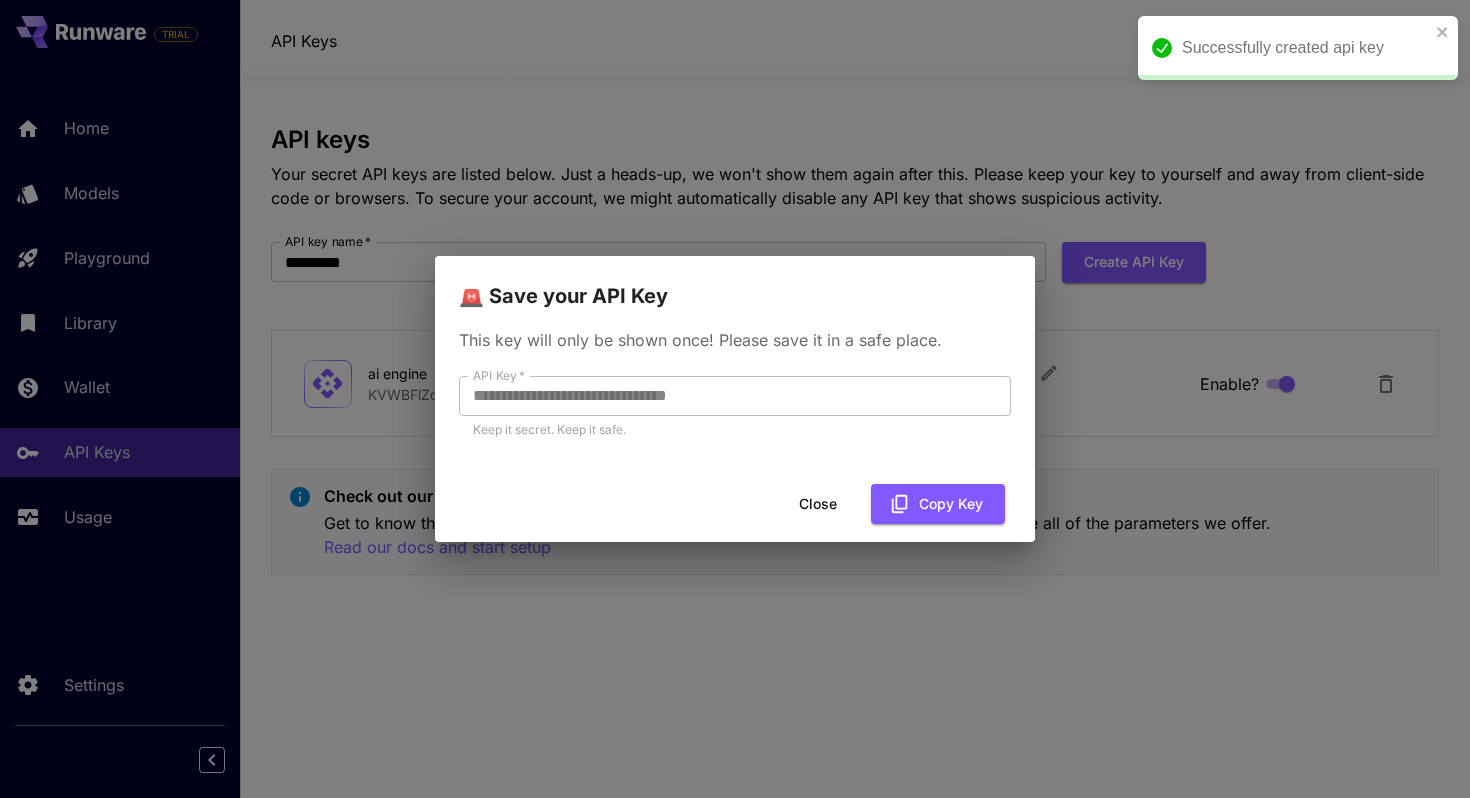 click on "Close" at bounding box center [818, 504] 